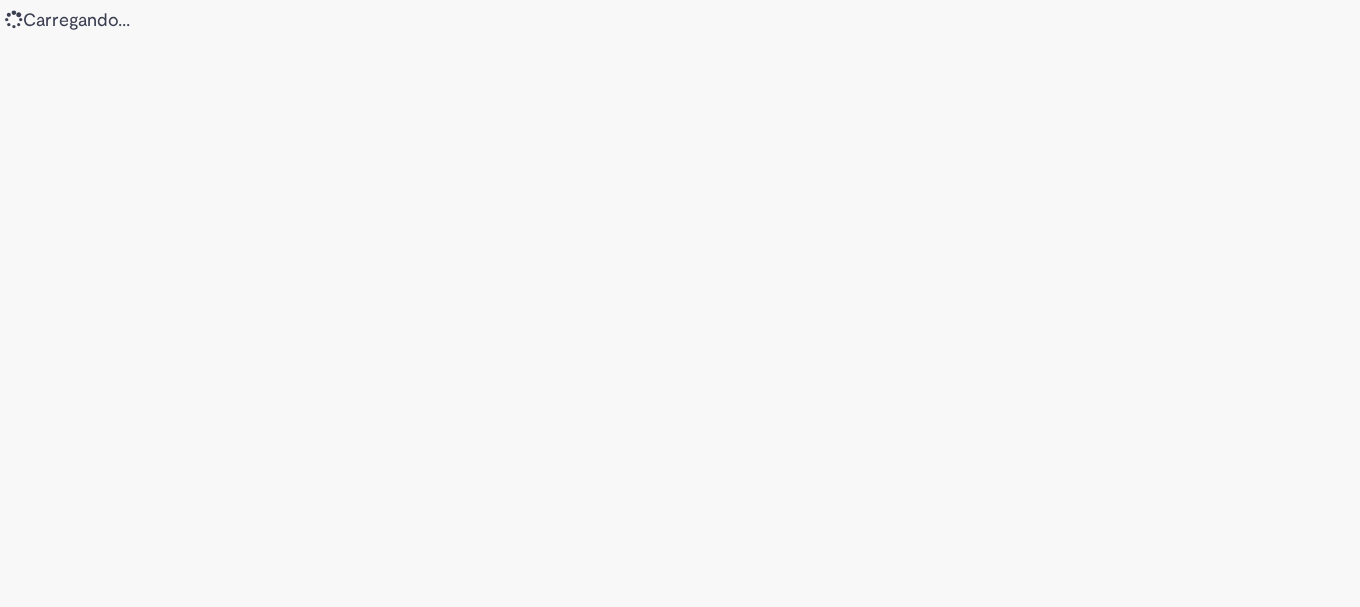 scroll, scrollTop: 0, scrollLeft: 0, axis: both 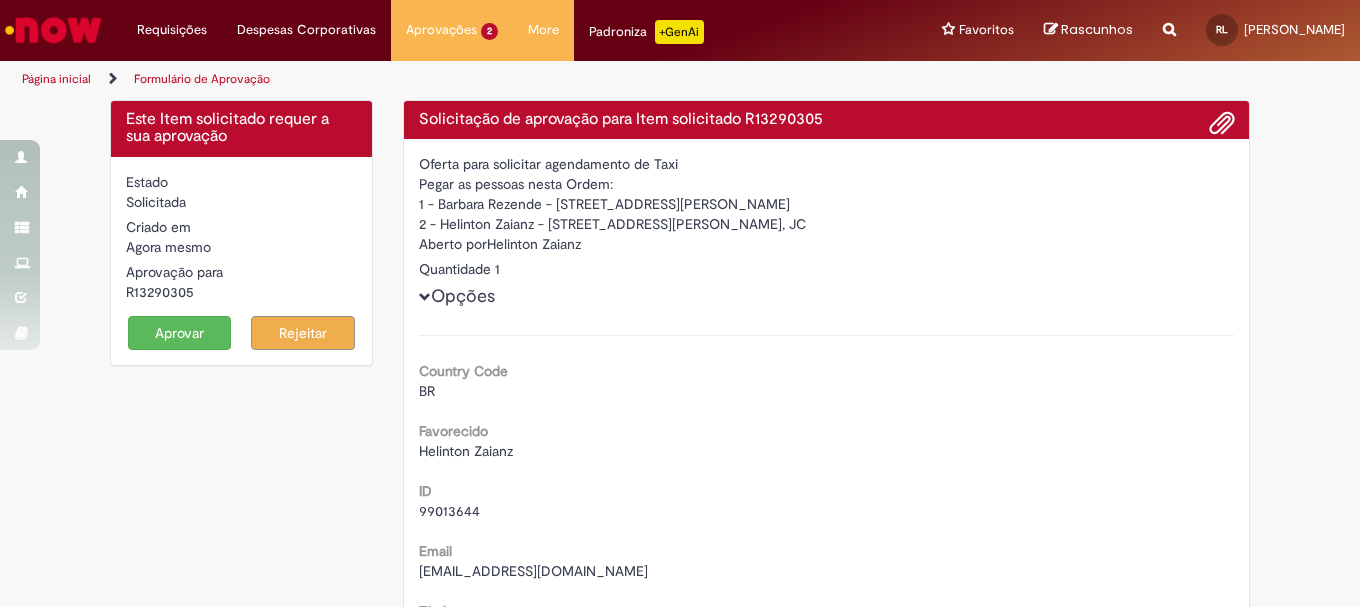 click on "Solicitação de aprovação para Item solicitado R13290305" at bounding box center (827, 120) 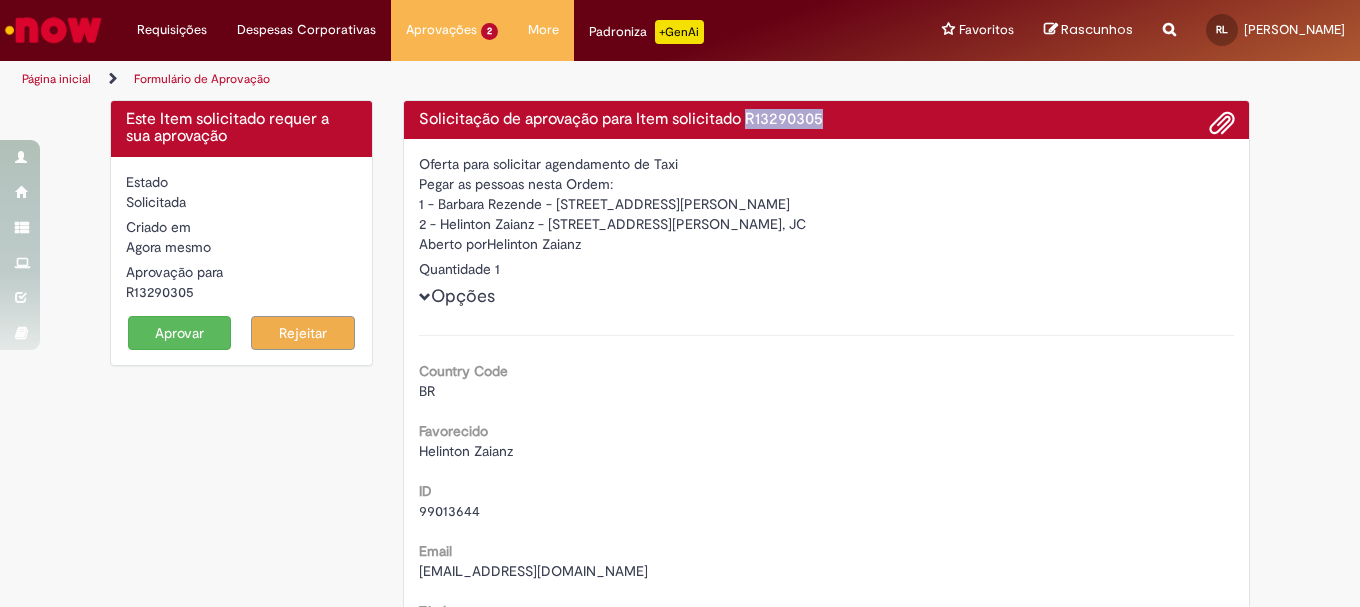 click on "Solicitação de aprovação para Item solicitado R13290305" at bounding box center (827, 120) 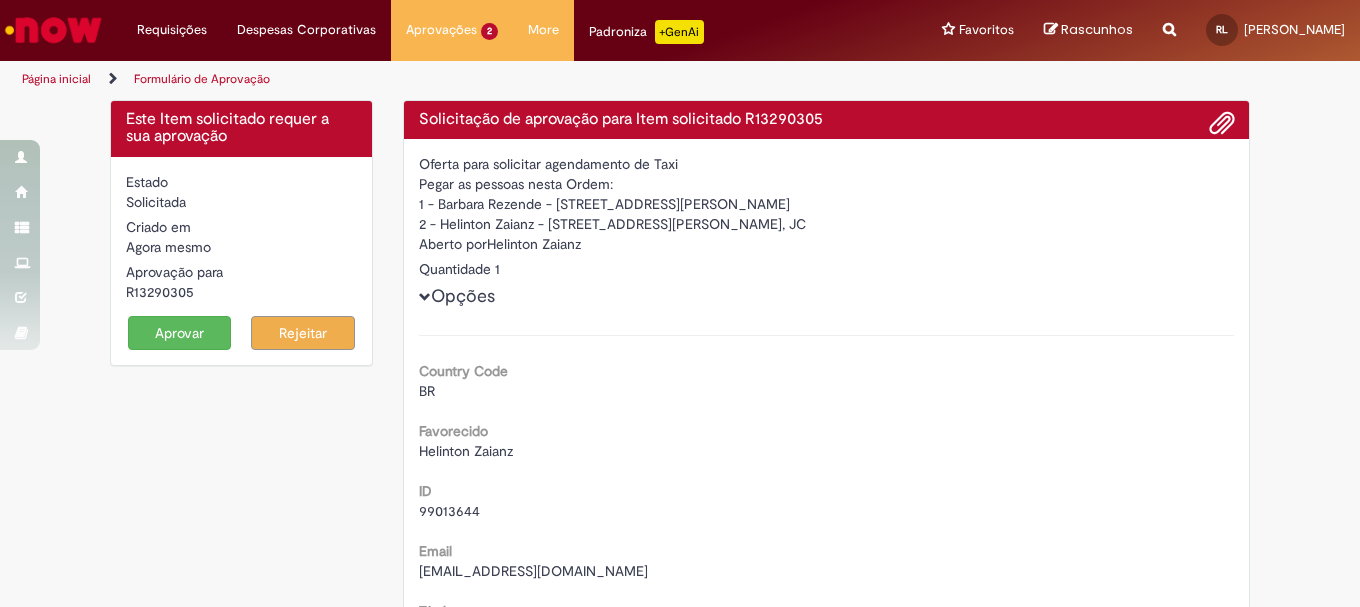 click on "Helinton Zaianz" at bounding box center (466, 451) 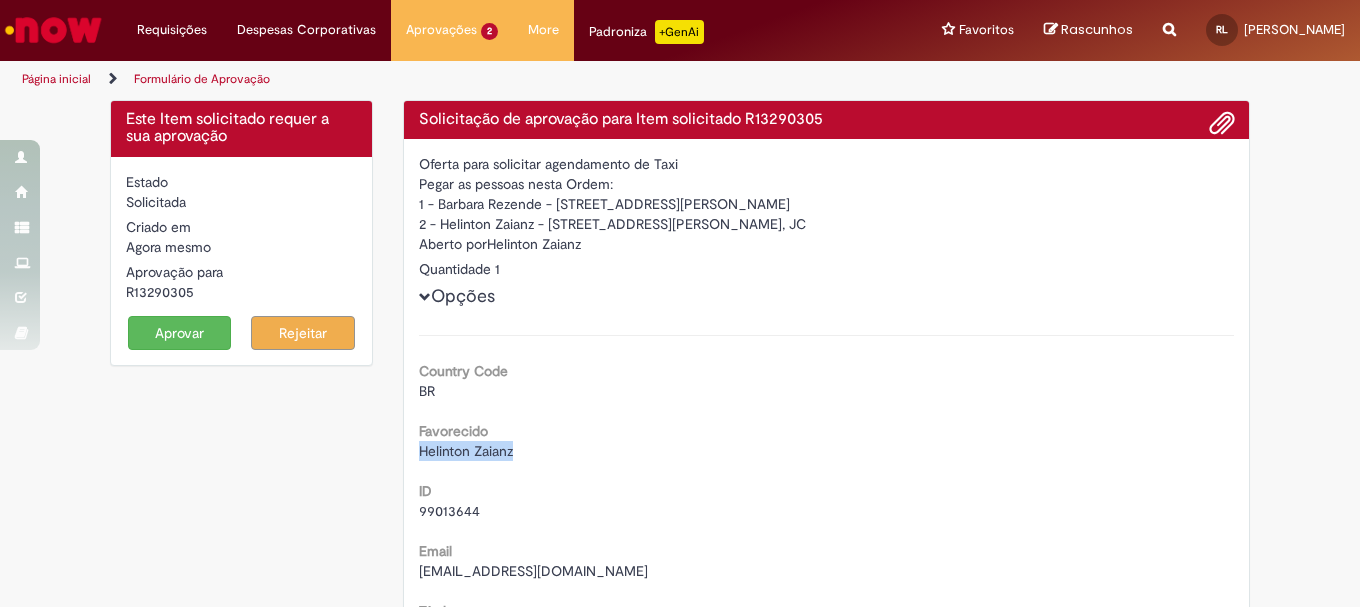 drag, startPoint x: 443, startPoint y: 454, endPoint x: 467, endPoint y: 454, distance: 24 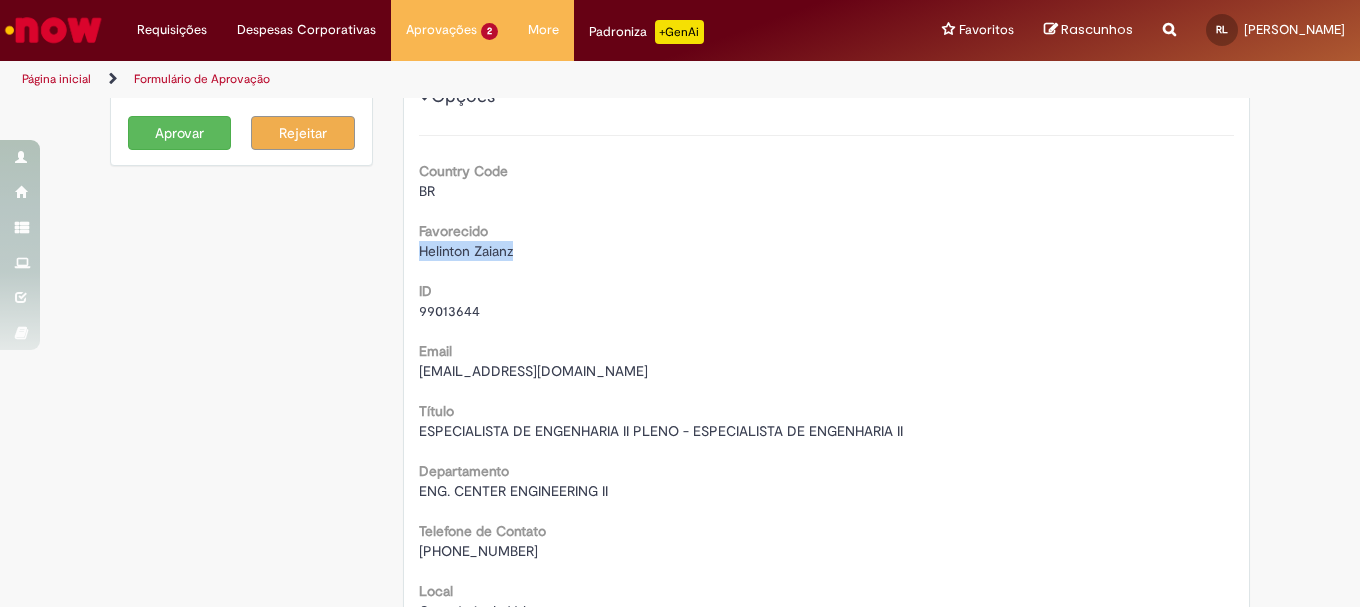 scroll, scrollTop: 300, scrollLeft: 0, axis: vertical 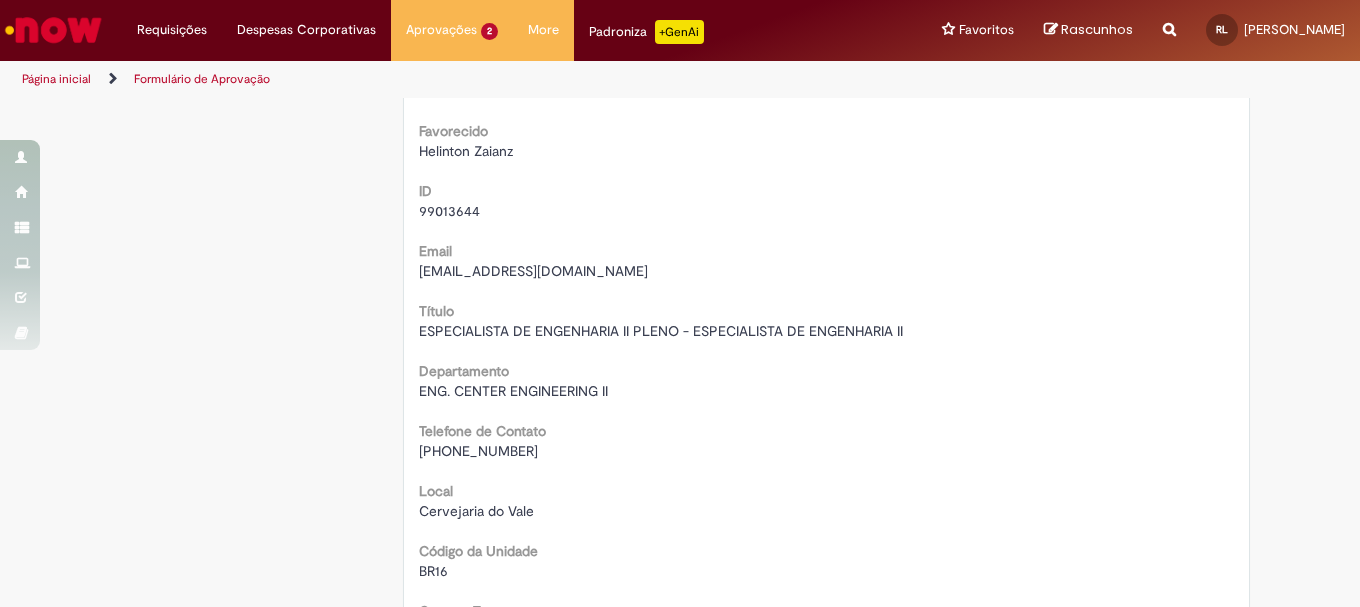 click on "ENG. CENTER ENGINEERING II" at bounding box center [513, 391] 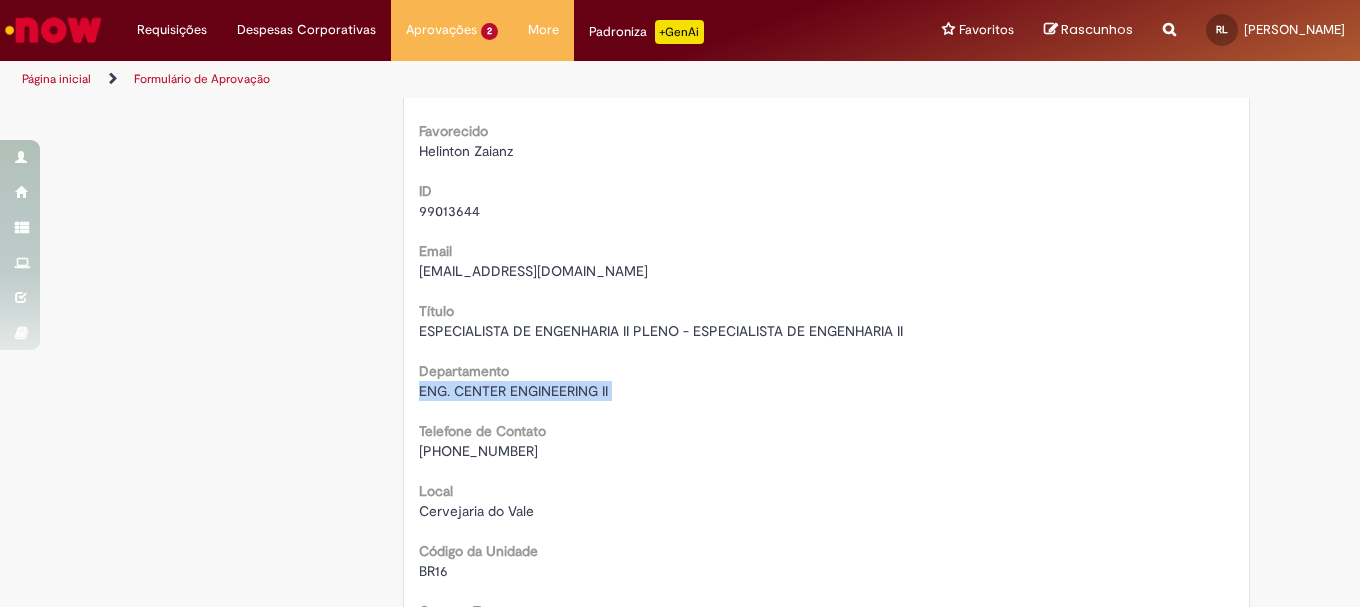 drag, startPoint x: 419, startPoint y: 390, endPoint x: 627, endPoint y: 391, distance: 208.00241 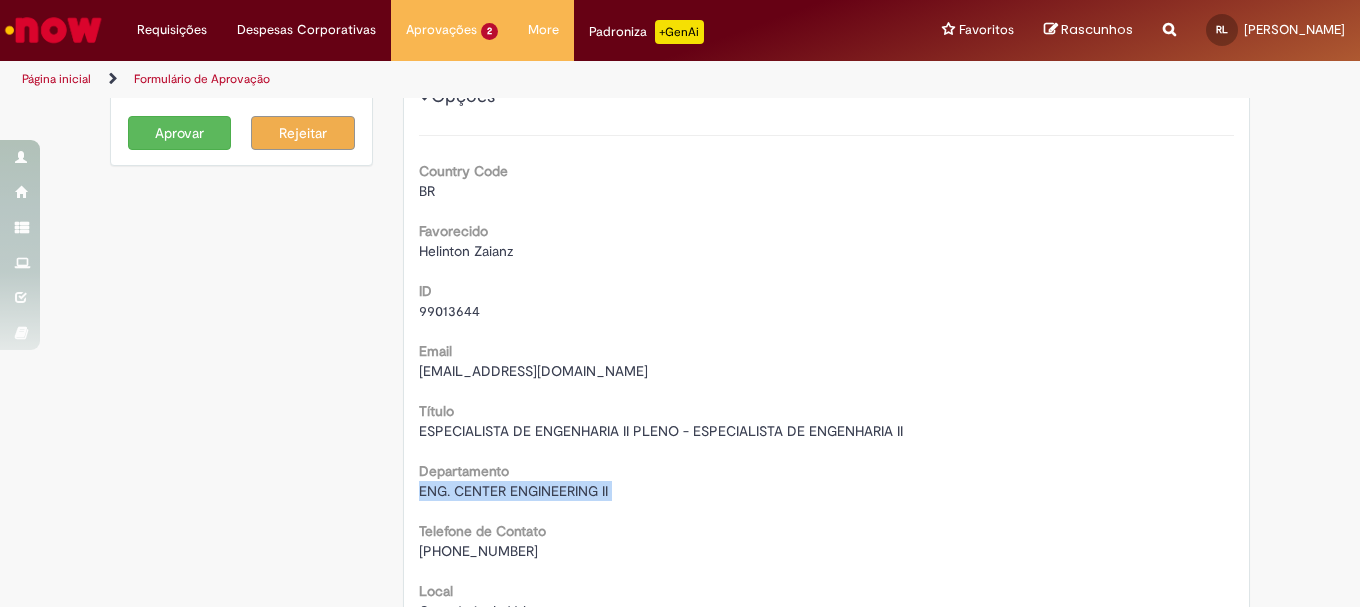 scroll, scrollTop: 100, scrollLeft: 0, axis: vertical 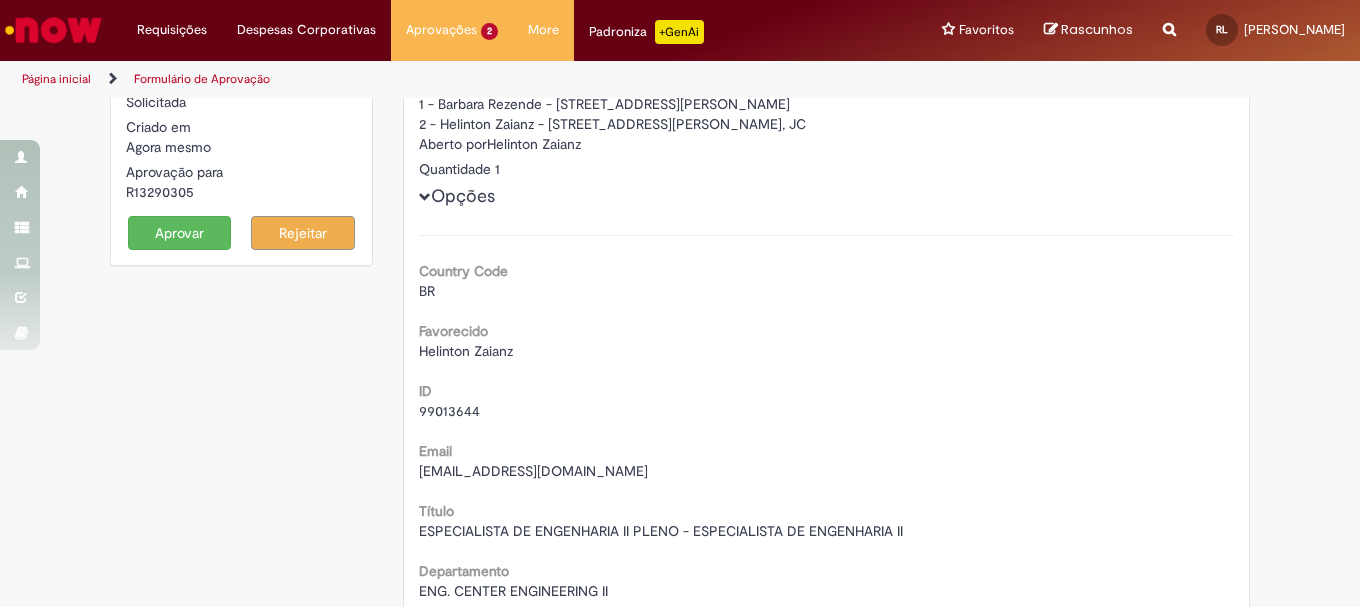 click on "Helinton Zaianz" at bounding box center [466, 351] 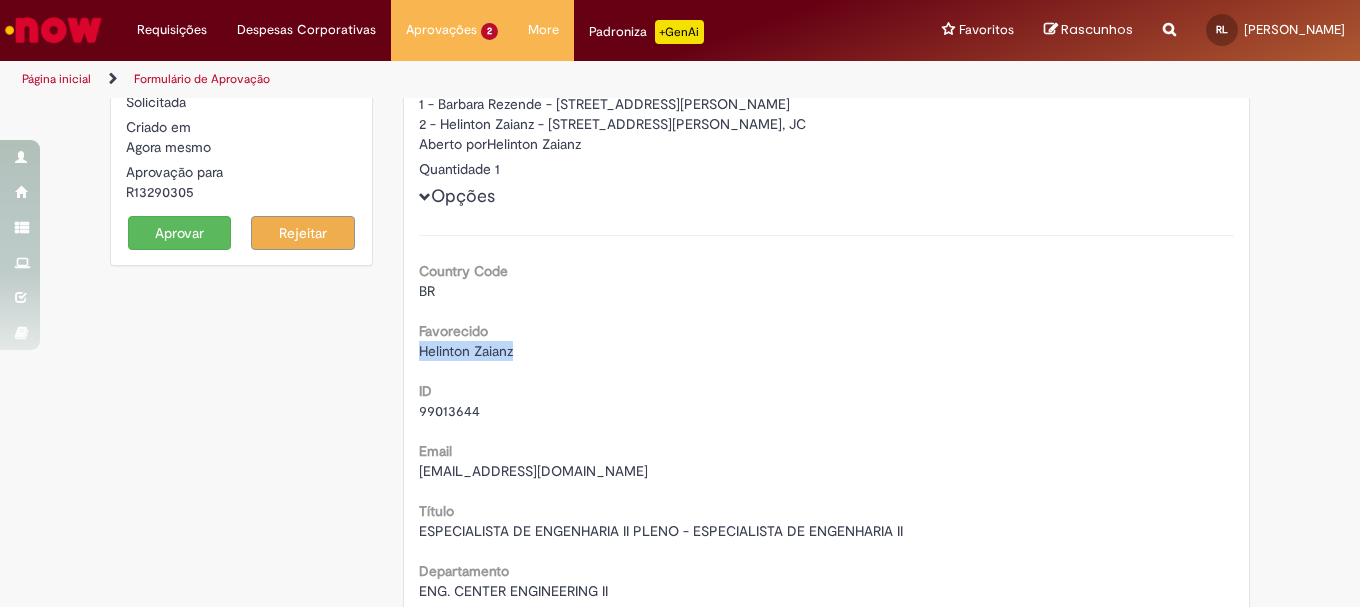 drag, startPoint x: 433, startPoint y: 350, endPoint x: 474, endPoint y: 346, distance: 41.19466 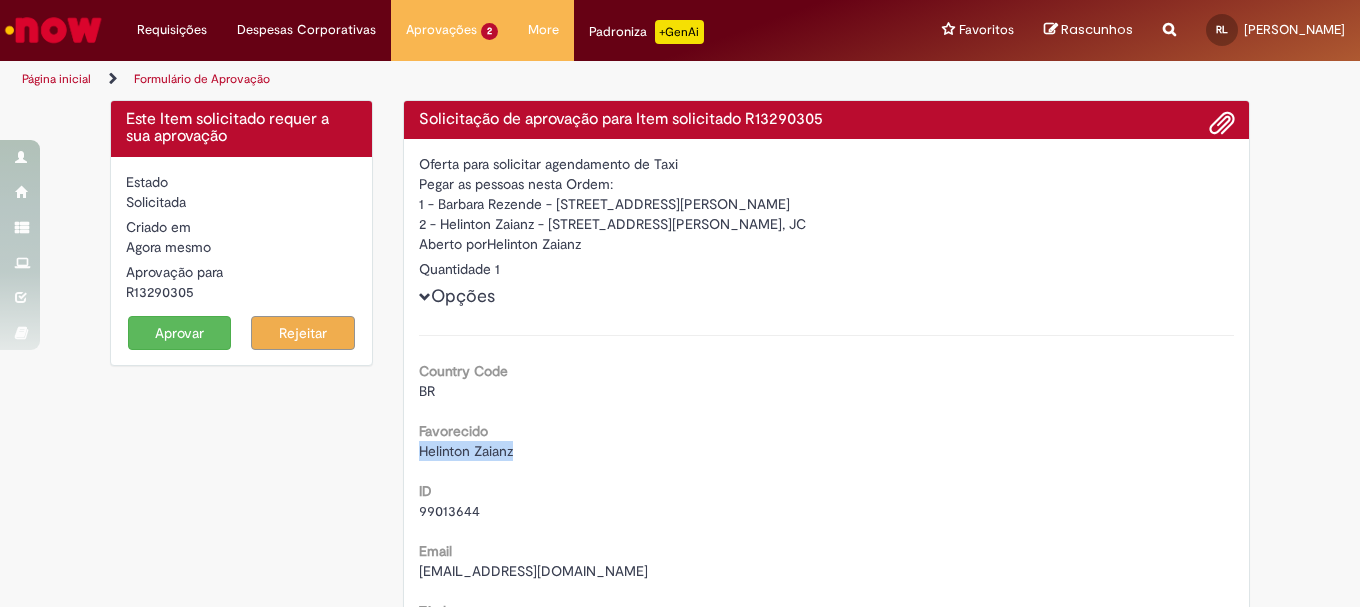 click on "1 - Barbara Rezende - [STREET_ADDRESS][PERSON_NAME]" at bounding box center (827, 204) 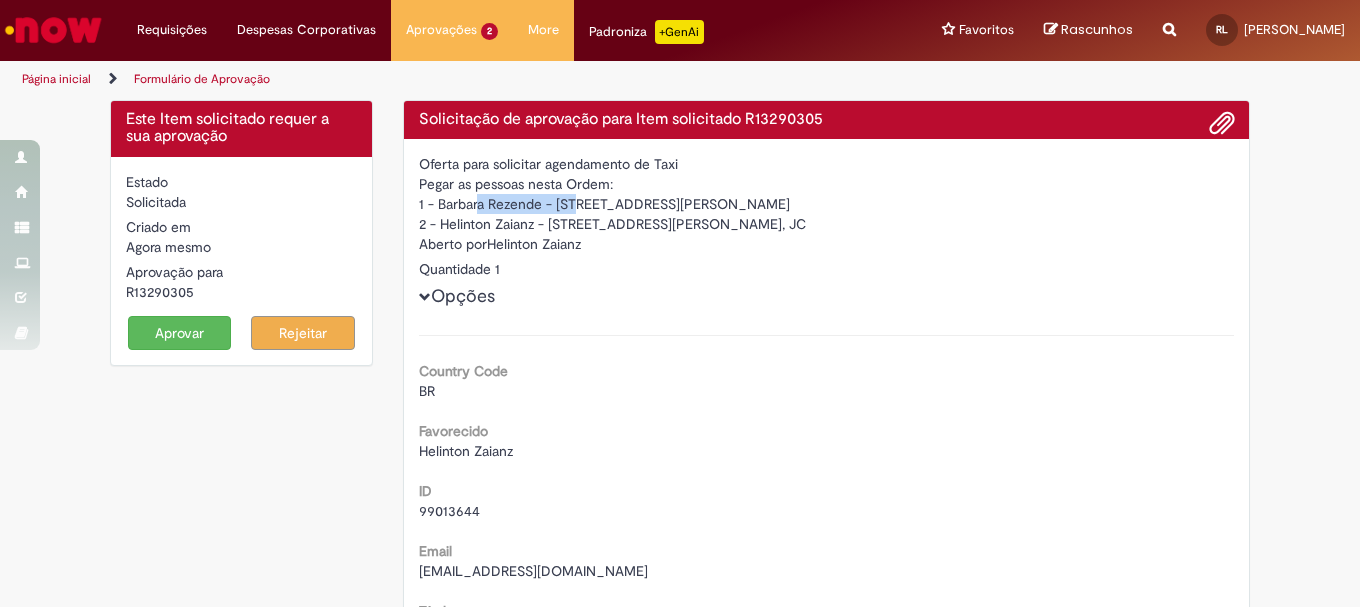 drag, startPoint x: 447, startPoint y: 206, endPoint x: 481, endPoint y: 203, distance: 34.132095 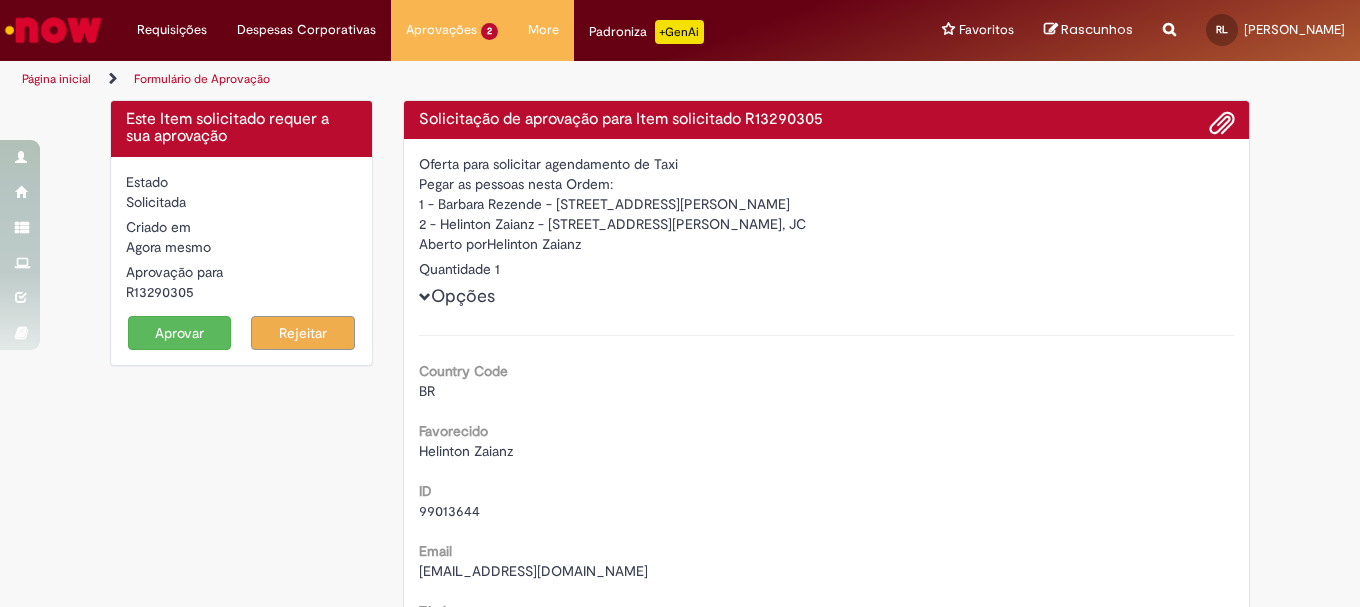 click on "2 - Helinton Zaianz - [STREET_ADDRESS][PERSON_NAME], JC" at bounding box center [827, 224] 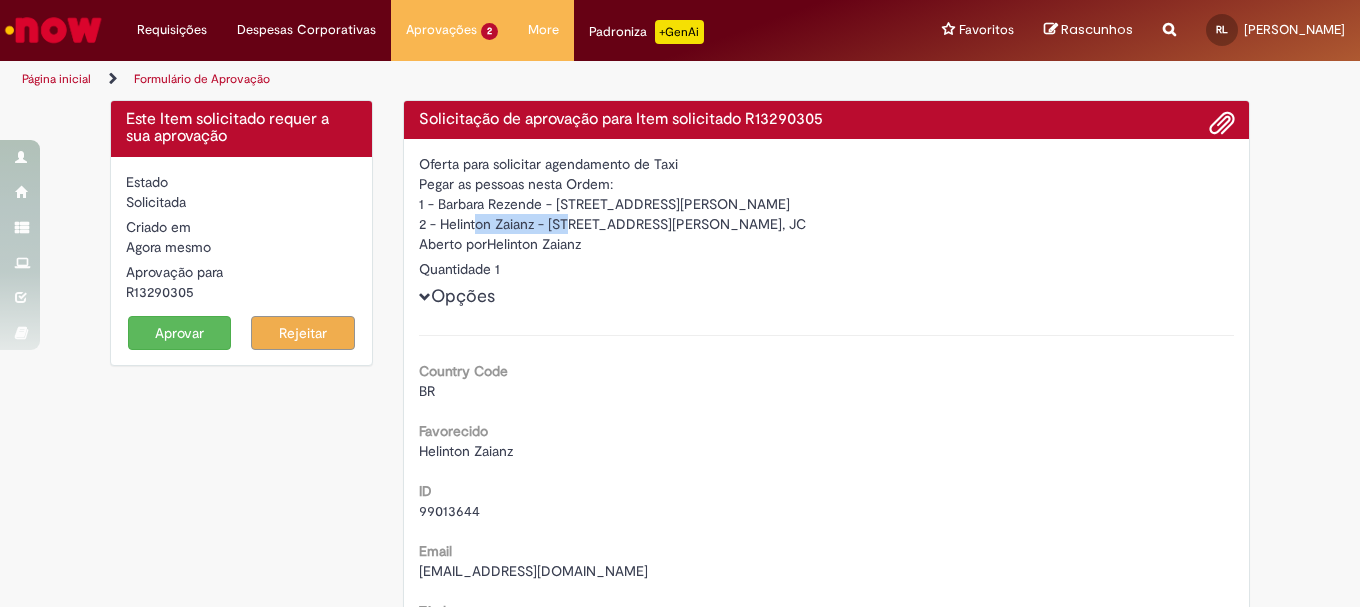 drag, startPoint x: 457, startPoint y: 225, endPoint x: 504, endPoint y: 233, distance: 47.67599 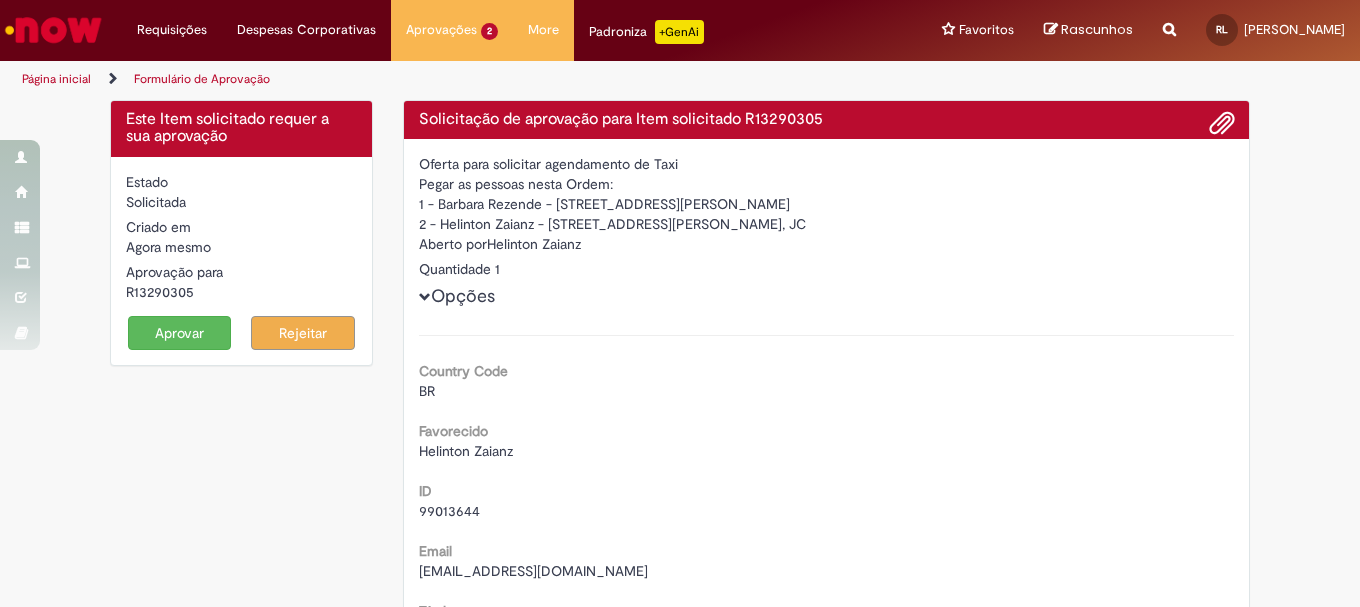 click on "1 - Barbara Rezende - [STREET_ADDRESS][PERSON_NAME]" at bounding box center (827, 204) 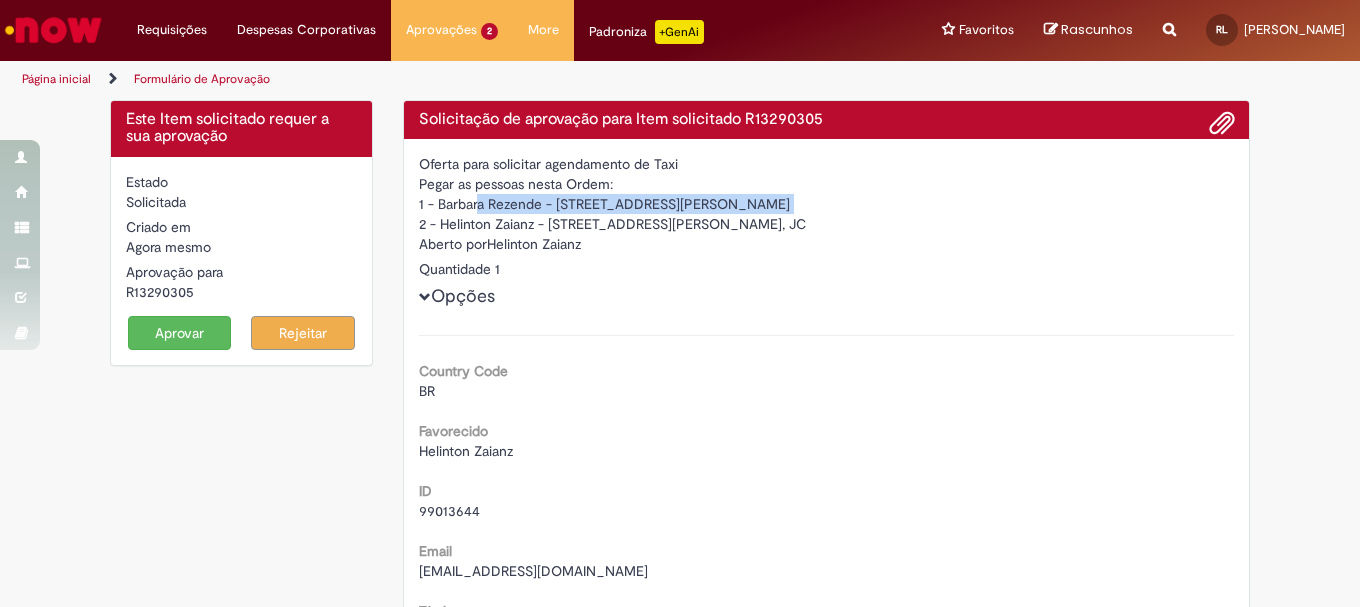 drag, startPoint x: 455, startPoint y: 208, endPoint x: 905, endPoint y: 201, distance: 450.05444 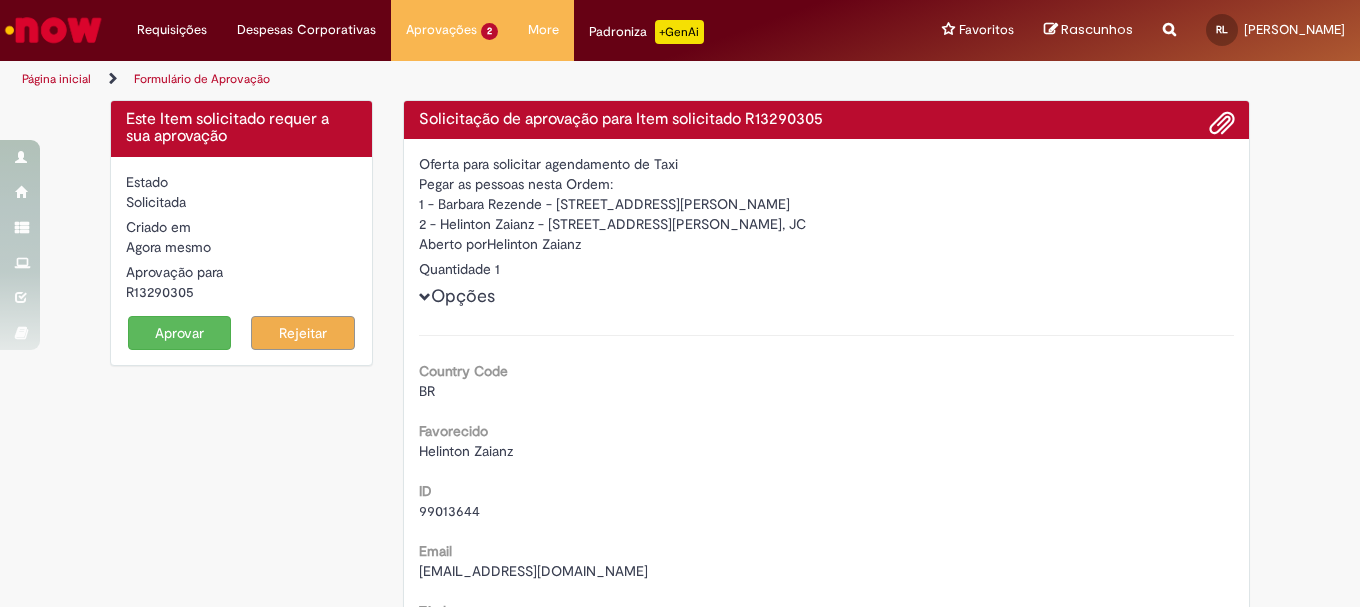 click on "2 - Helinton Zaianz - [STREET_ADDRESS][PERSON_NAME], JC" at bounding box center [827, 224] 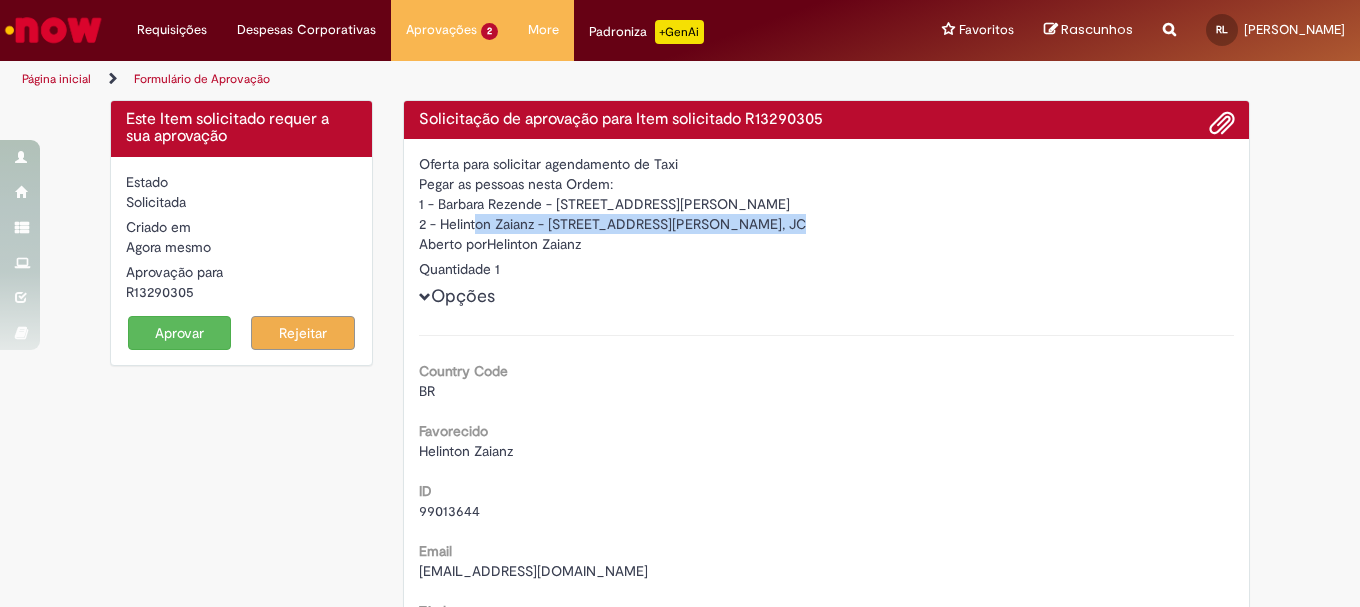 drag, startPoint x: 453, startPoint y: 226, endPoint x: 858, endPoint y: 228, distance: 405.00494 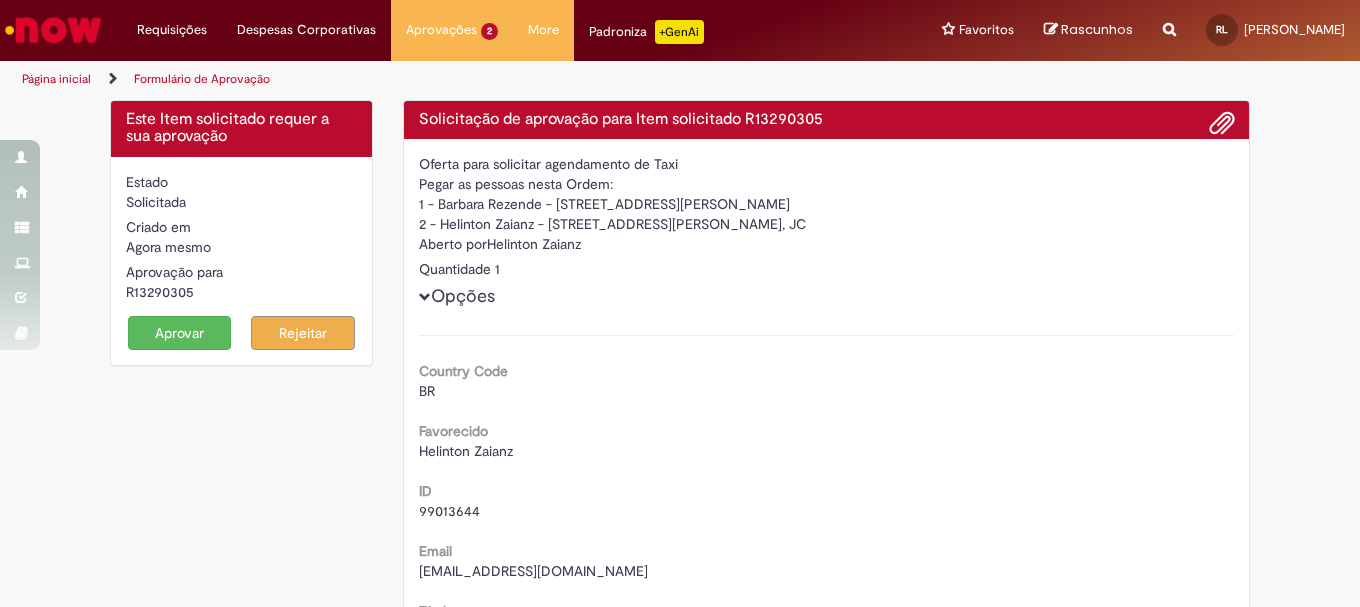 drag, startPoint x: 554, startPoint y: 199, endPoint x: 549, endPoint y: 212, distance: 13.928389 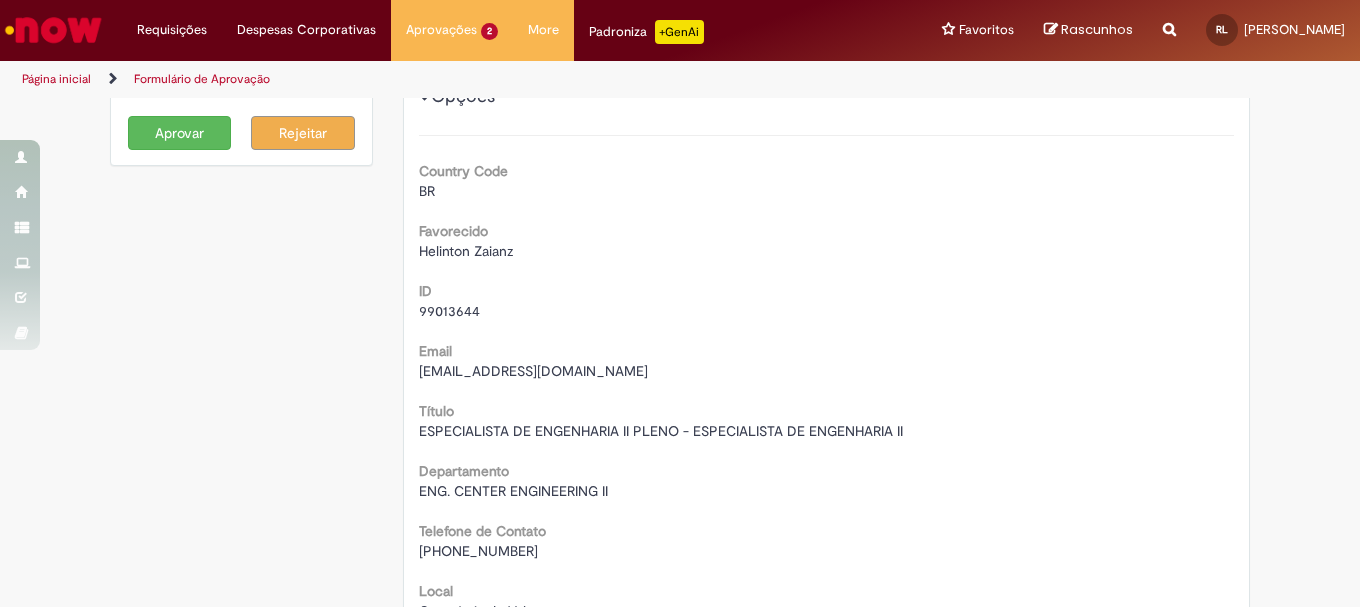 scroll, scrollTop: 300, scrollLeft: 0, axis: vertical 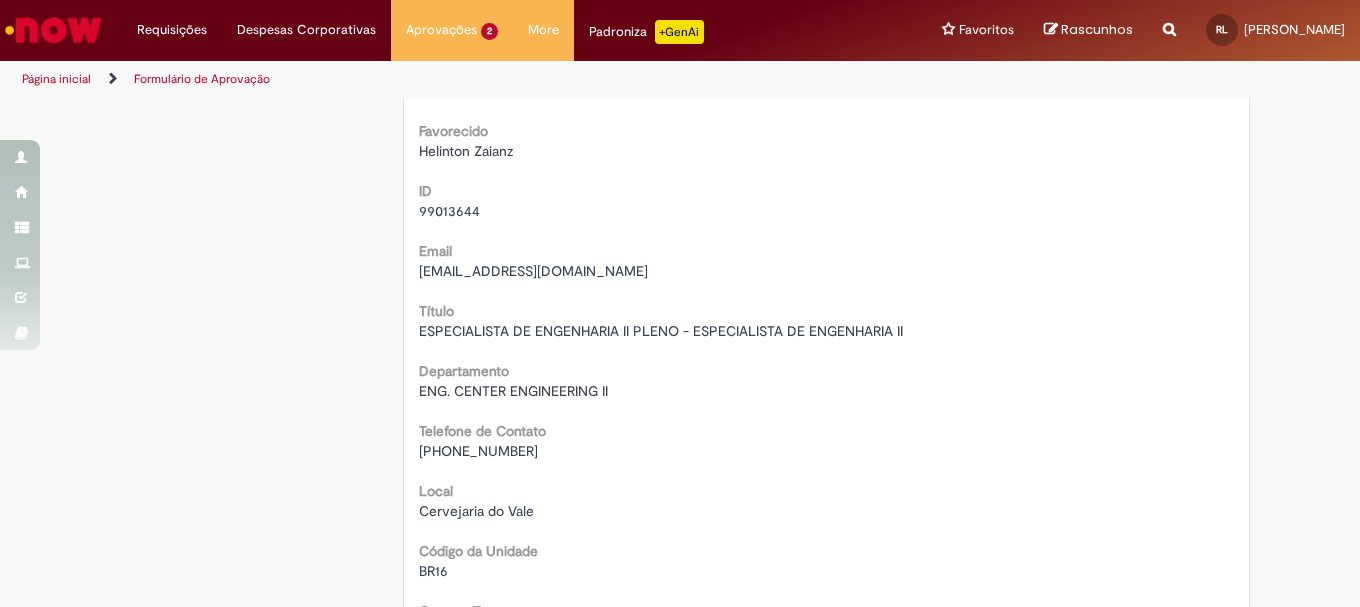 drag, startPoint x: 447, startPoint y: 451, endPoint x: 576, endPoint y: 456, distance: 129.09686 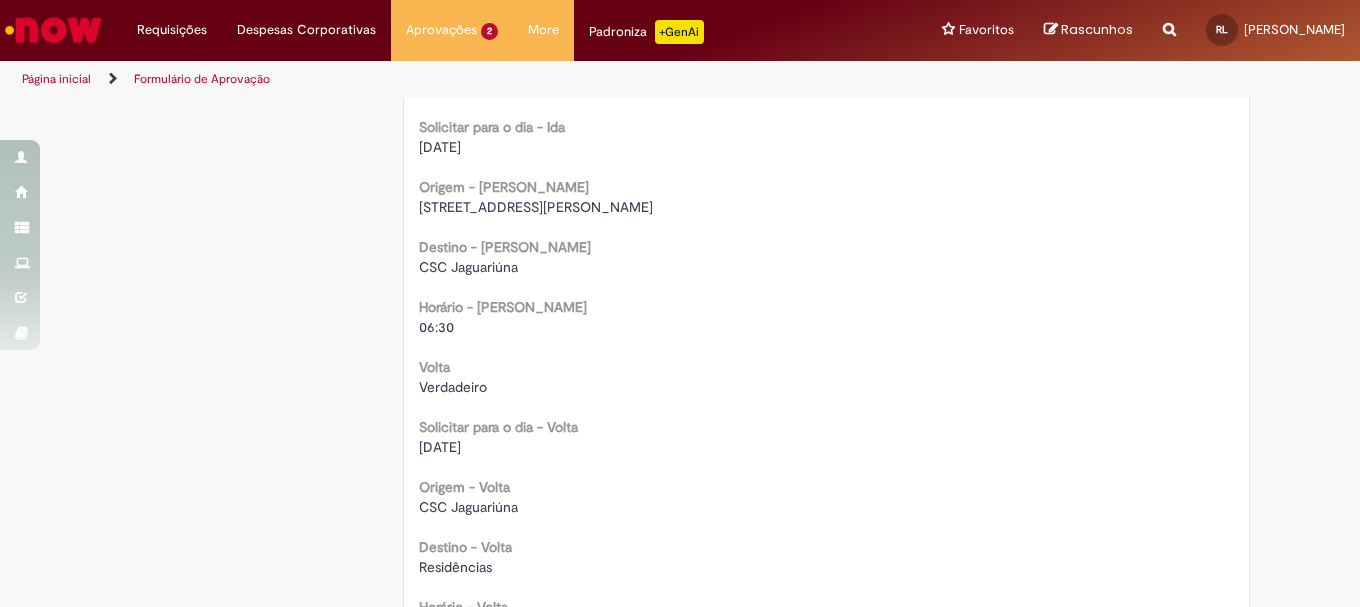 scroll, scrollTop: 1400, scrollLeft: 0, axis: vertical 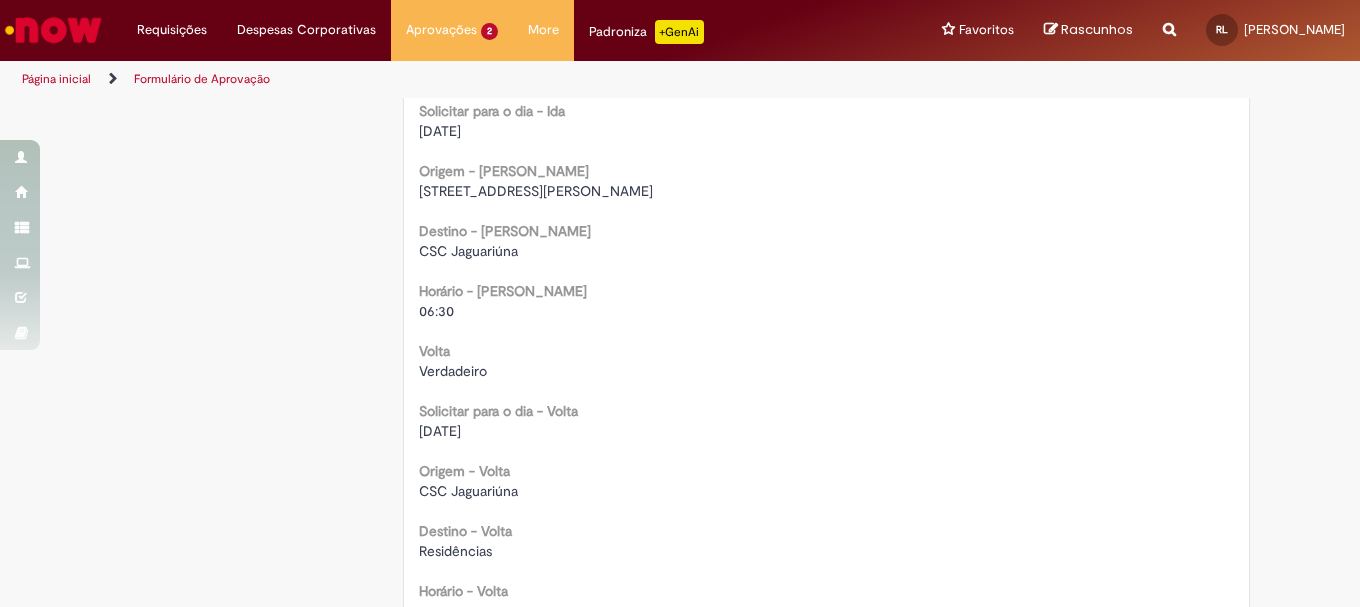 click on "CSC Jaguariúna" at bounding box center (827, 251) 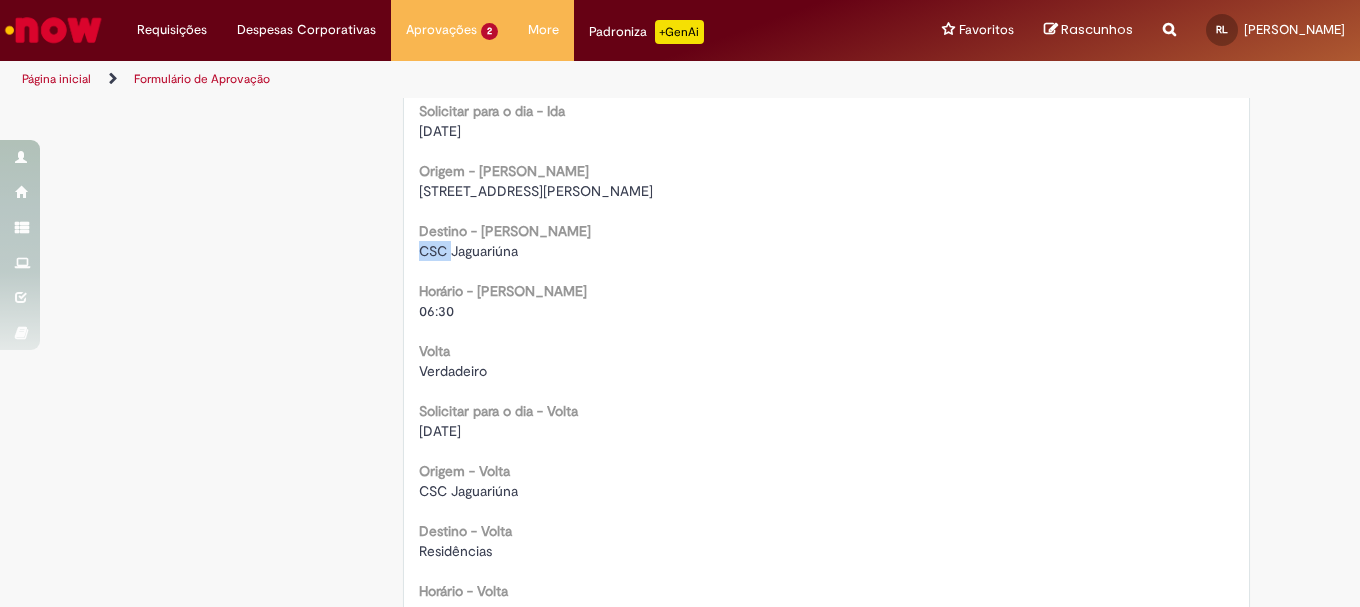 click on "CSC Jaguariúna" at bounding box center [468, 251] 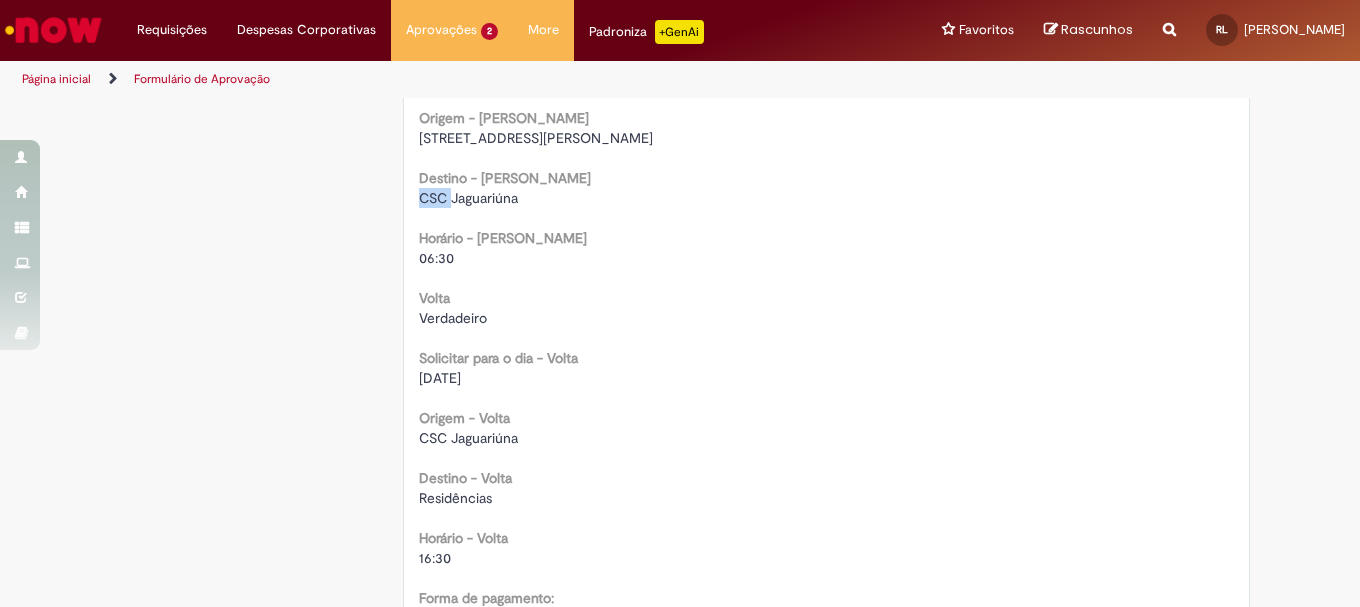 scroll, scrollTop: 1500, scrollLeft: 0, axis: vertical 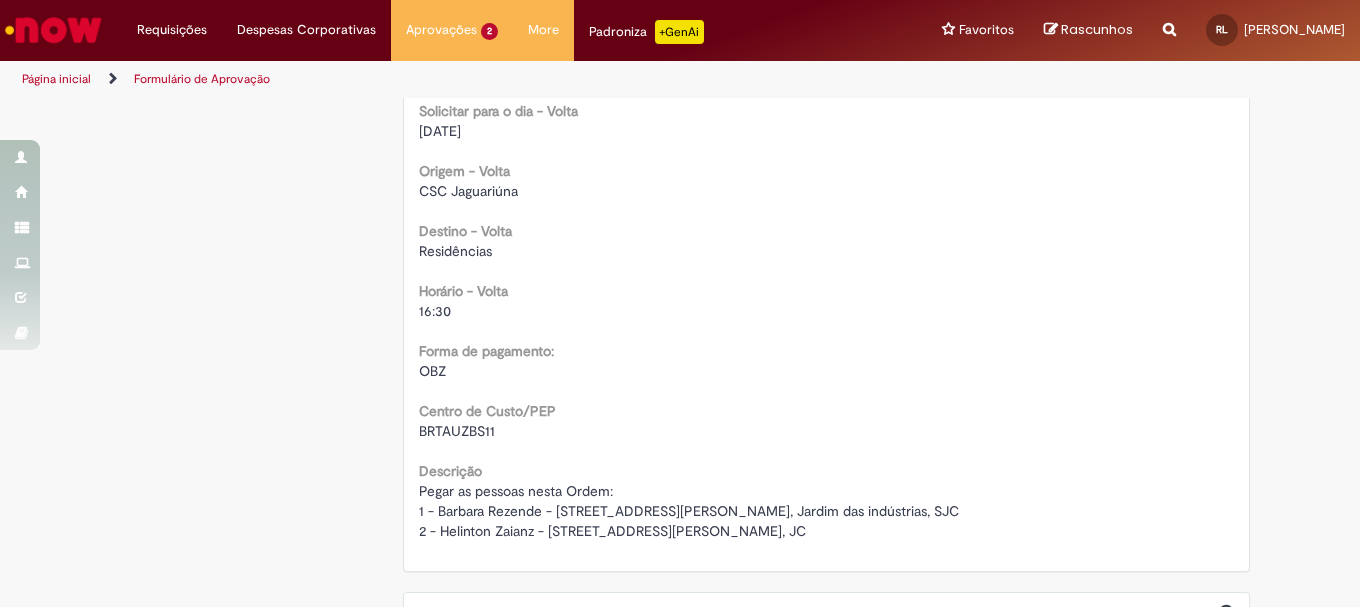 click on "BRTAUZBS11" at bounding box center (457, 431) 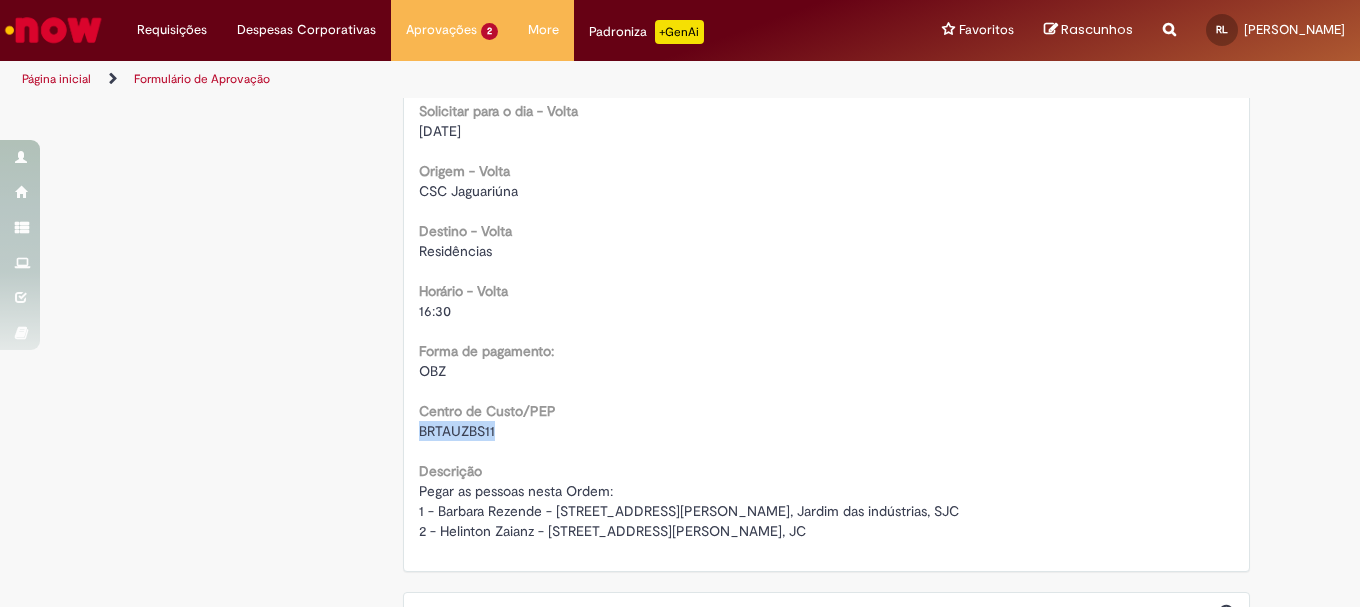 click on "BRTAUZBS11" at bounding box center [457, 431] 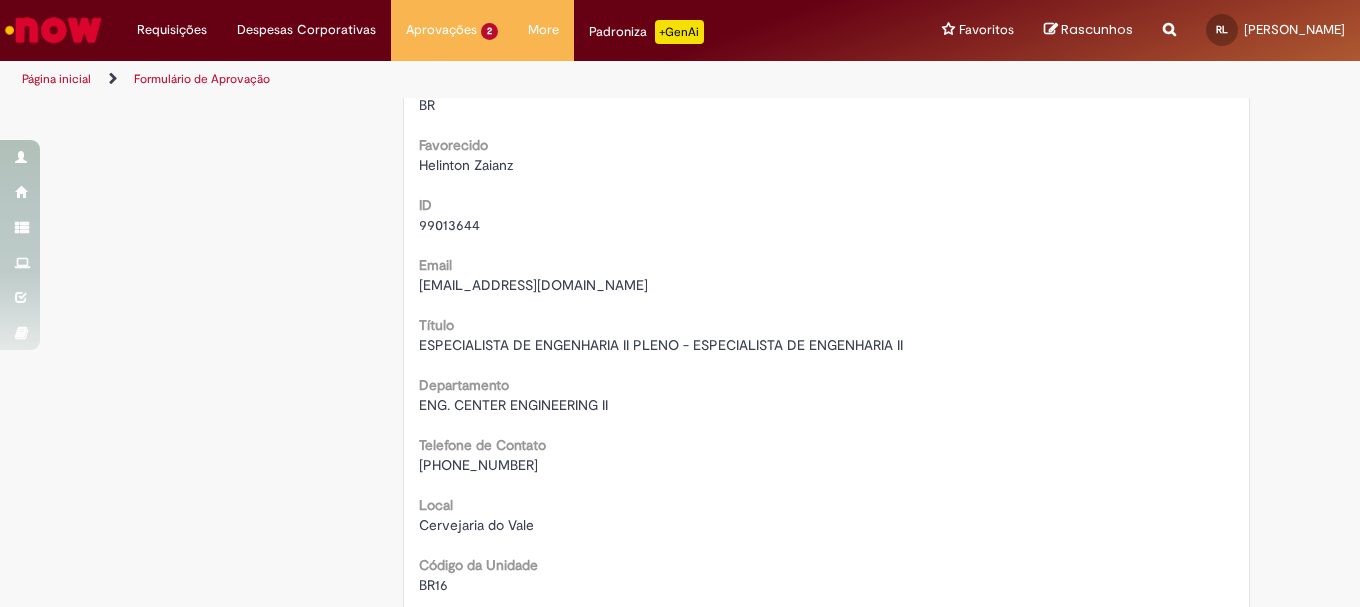 scroll, scrollTop: 0, scrollLeft: 0, axis: both 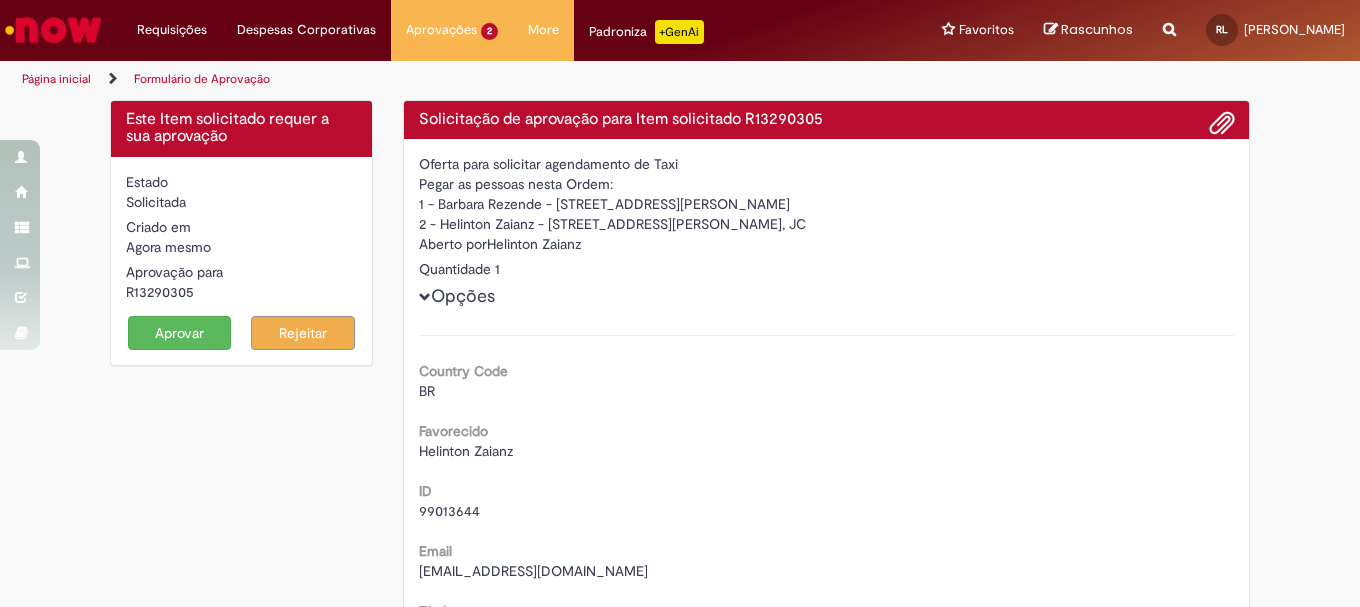 drag, startPoint x: 870, startPoint y: 529, endPoint x: 413, endPoint y: 121, distance: 612.6279 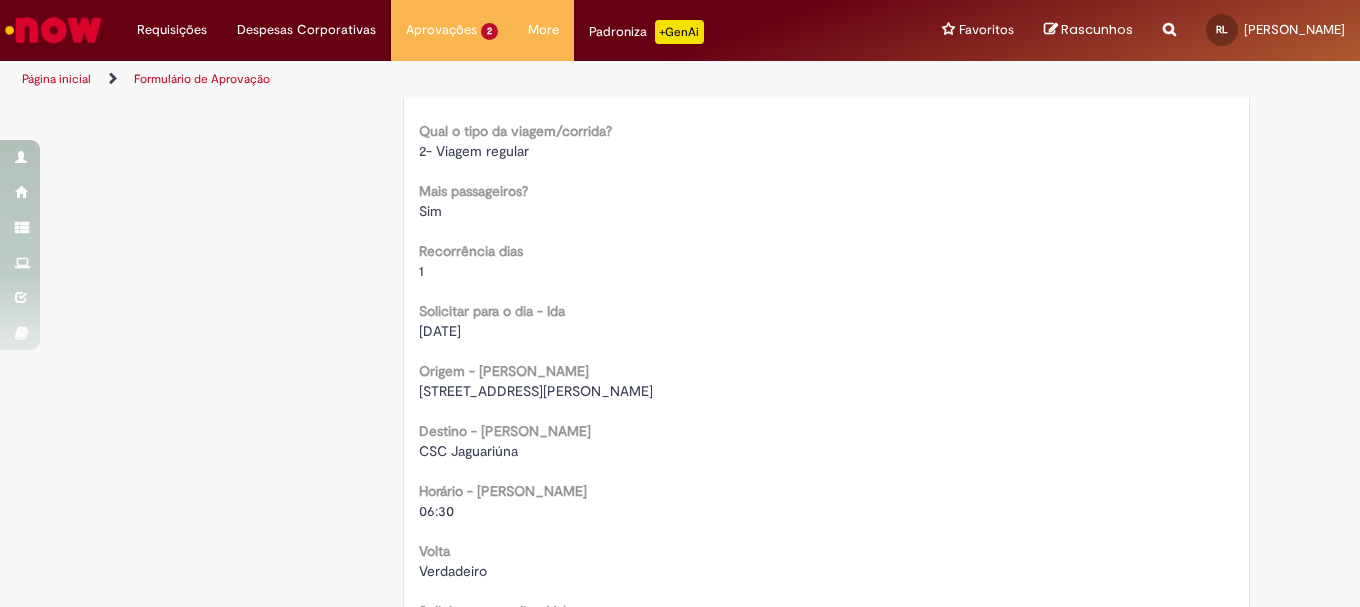 click on "[STREET_ADDRESS][PERSON_NAME]" at bounding box center [827, 391] 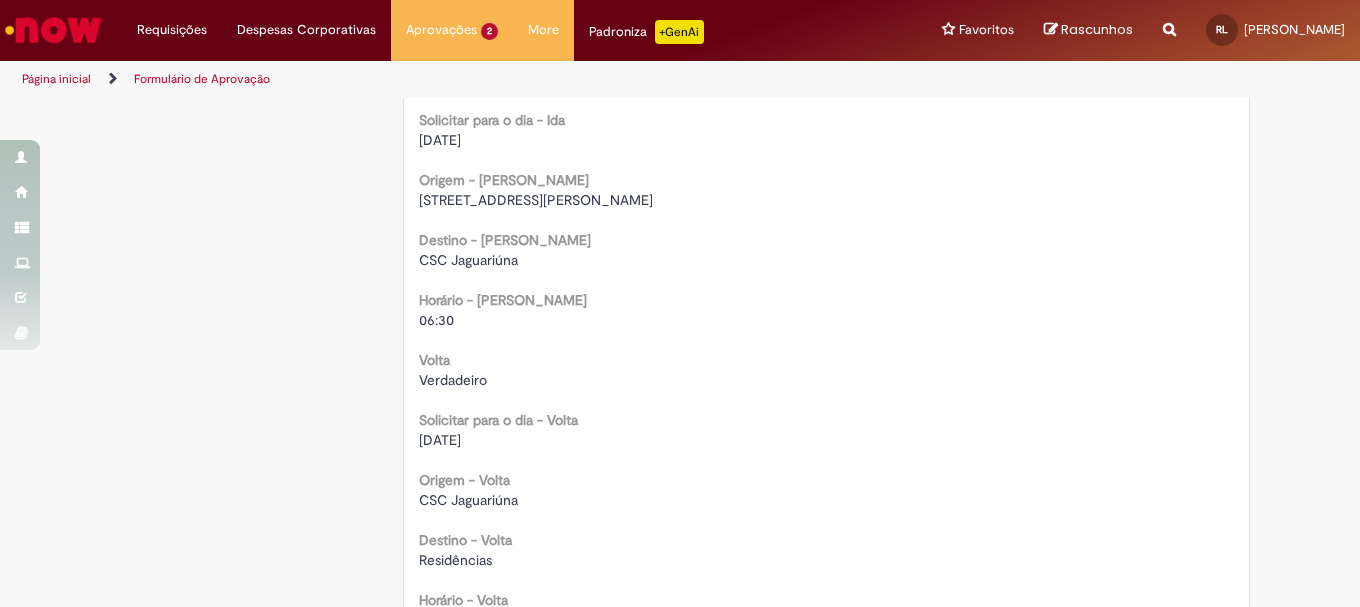 scroll, scrollTop: 1400, scrollLeft: 0, axis: vertical 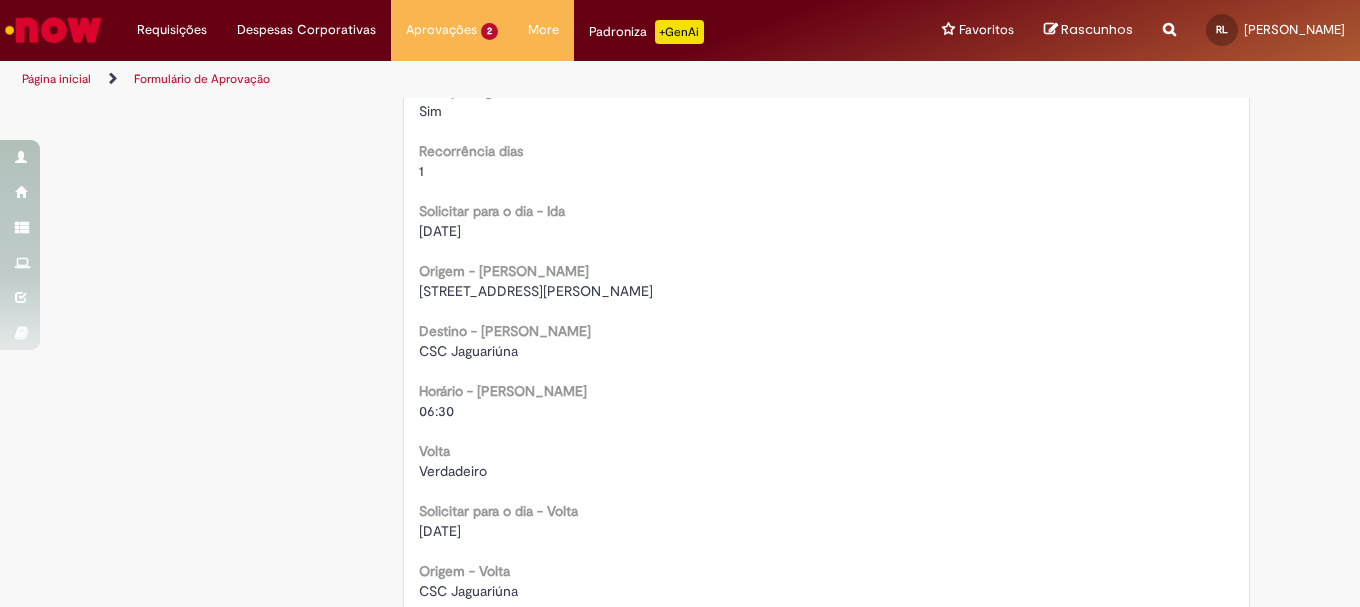 click on "CSC Jaguariúna" at bounding box center [468, 351] 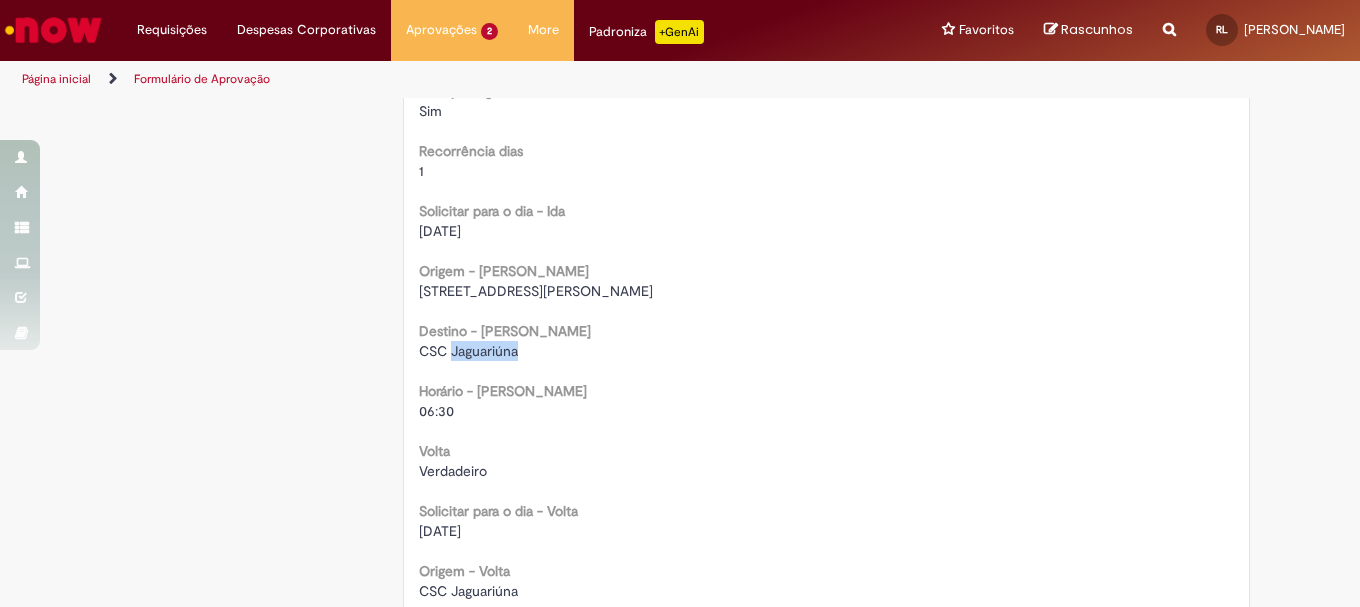 click on "CSC Jaguariúna" at bounding box center (468, 351) 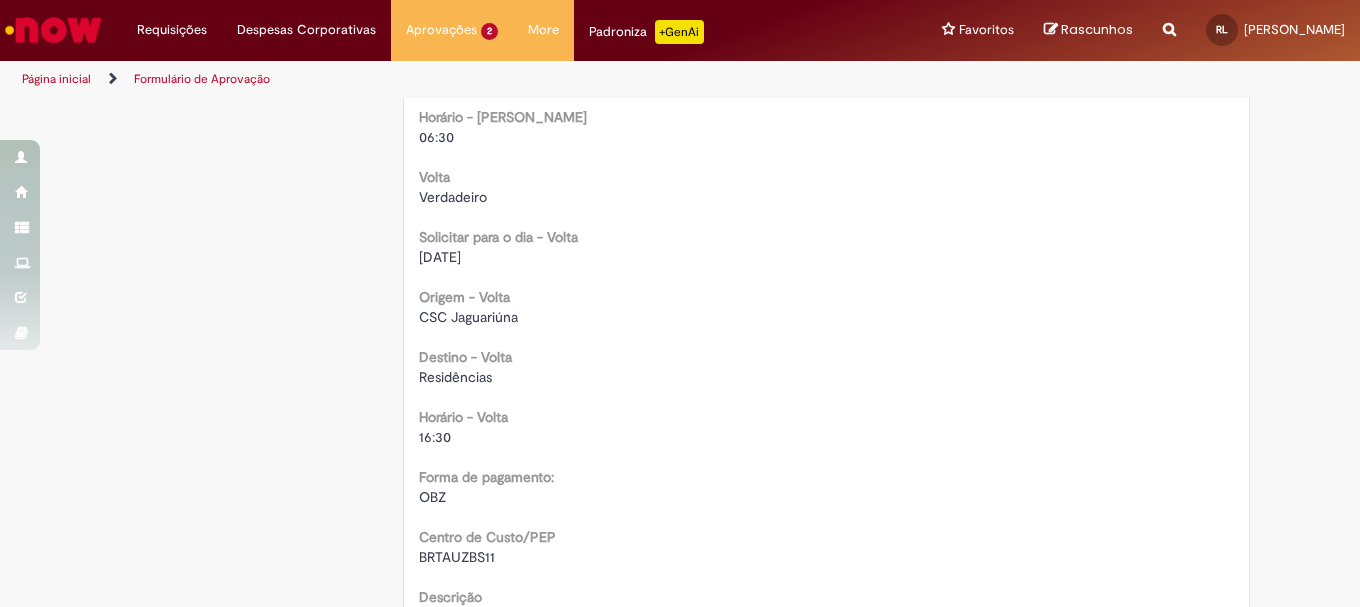 scroll, scrollTop: 1600, scrollLeft: 0, axis: vertical 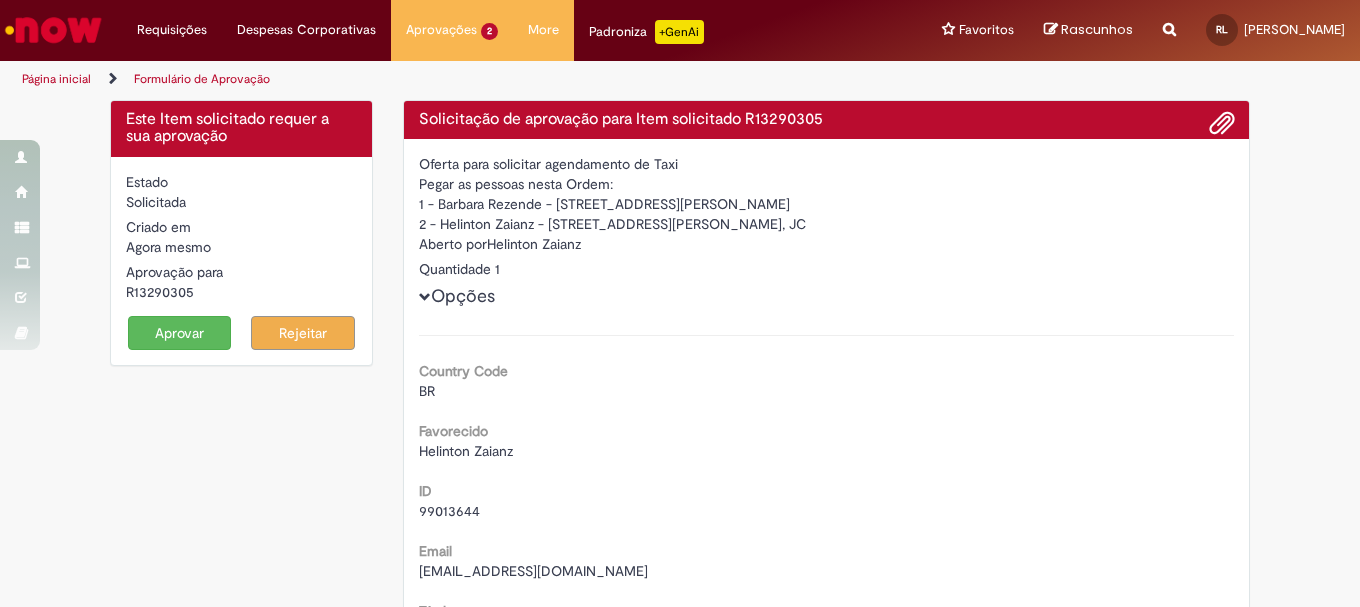 click on "Country Code
BR
Favorecido
Helinton Zaianz
ID
99013644
Email
[EMAIL_ADDRESS][DOMAIN_NAME]
Título
ESPECIALISTA DE ENGENHARIA II PLENO - ESPECIALISTA DE ENGENHARIA II
Departamento
ENG. CENTER ENGINEERING II
Telefone de Contato
[PHONE_NUMBER]
Local
[GEOGRAPHIC_DATA]
Código da Unidade
BR16
Contact Type
portal_now
Portal origem
[GEOGRAPHIC_DATA]
Unidade pagadora
Faturamento Ceng
Selecione o Local
[GEOGRAPHIC_DATA] e Região
Detalhamento da solicitação que será realizada:
Tipo de Veículo" at bounding box center [827, 1288] 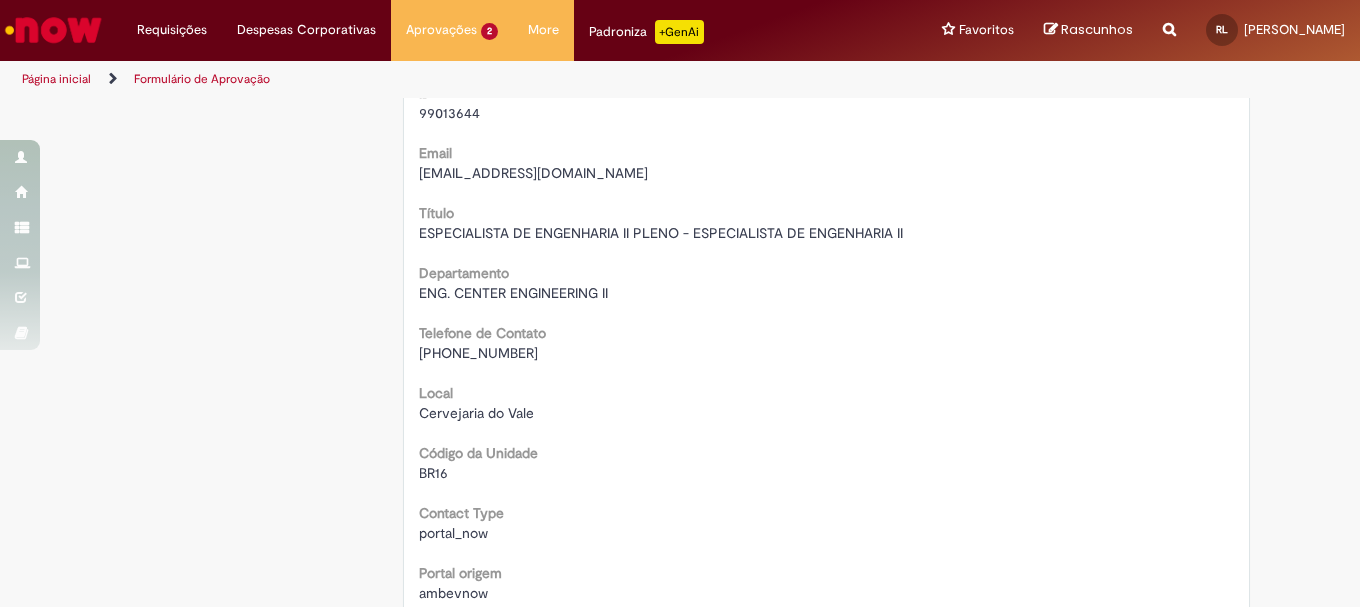 scroll, scrollTop: 400, scrollLeft: 0, axis: vertical 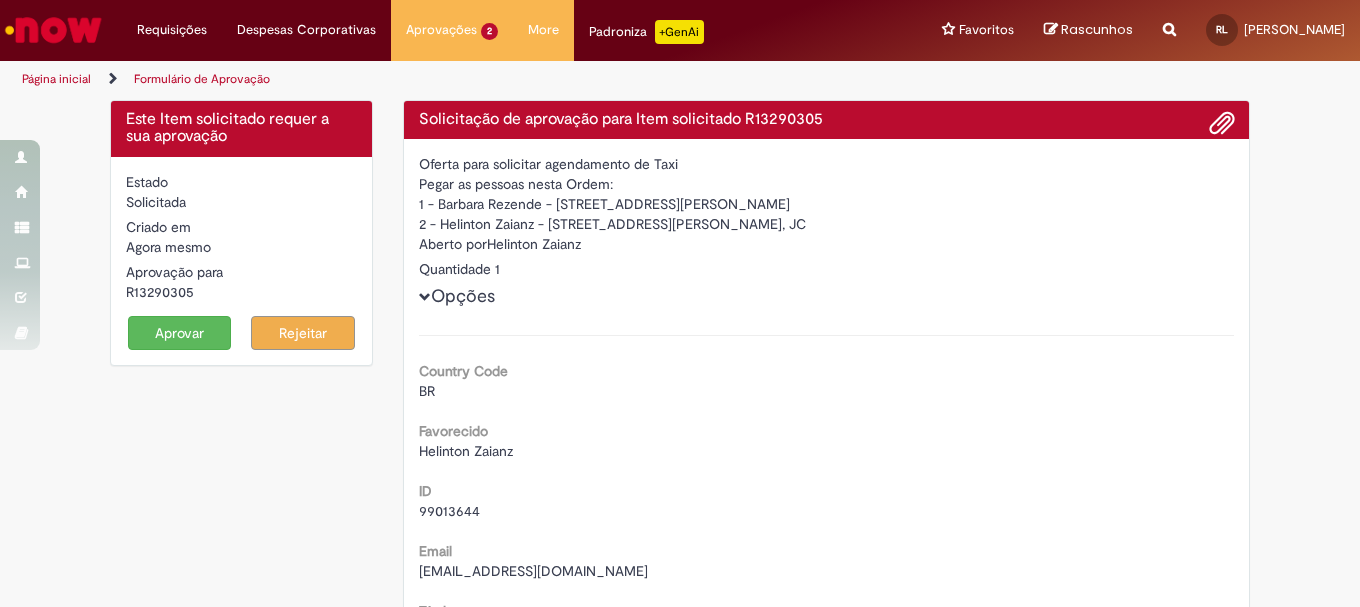click on "Aprovar" at bounding box center (180, 333) 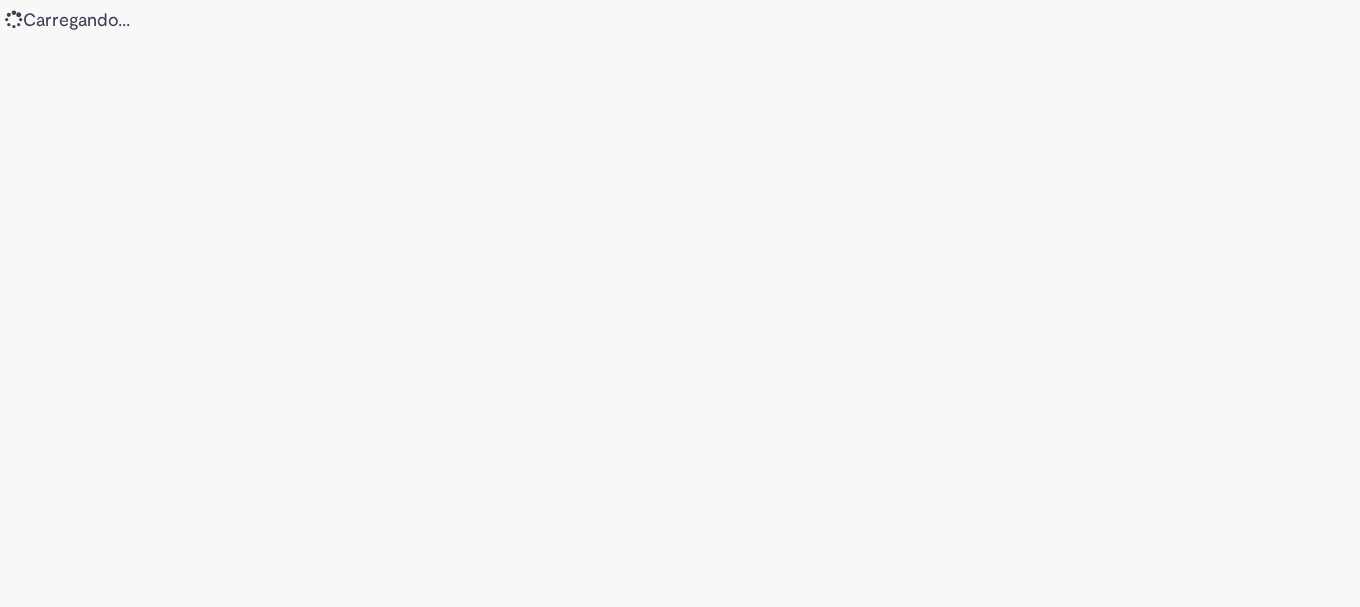 scroll, scrollTop: 0, scrollLeft: 0, axis: both 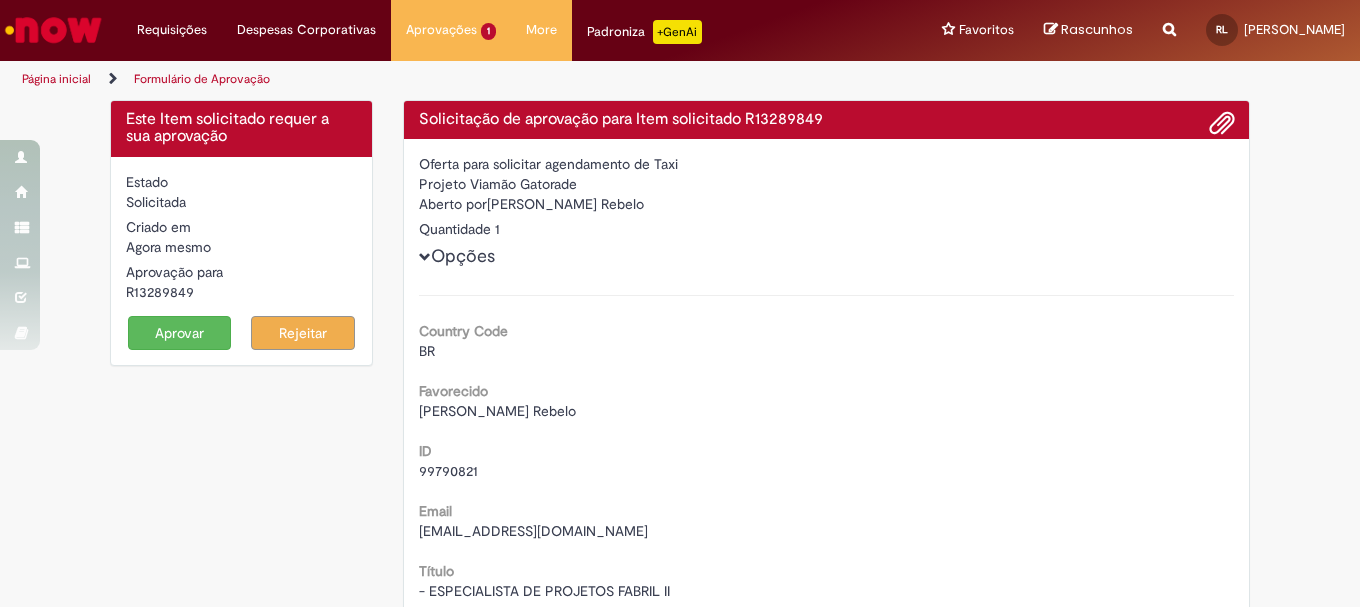 click on "Aberto por  Yuri Paiotti Rebelo" at bounding box center [827, 206] 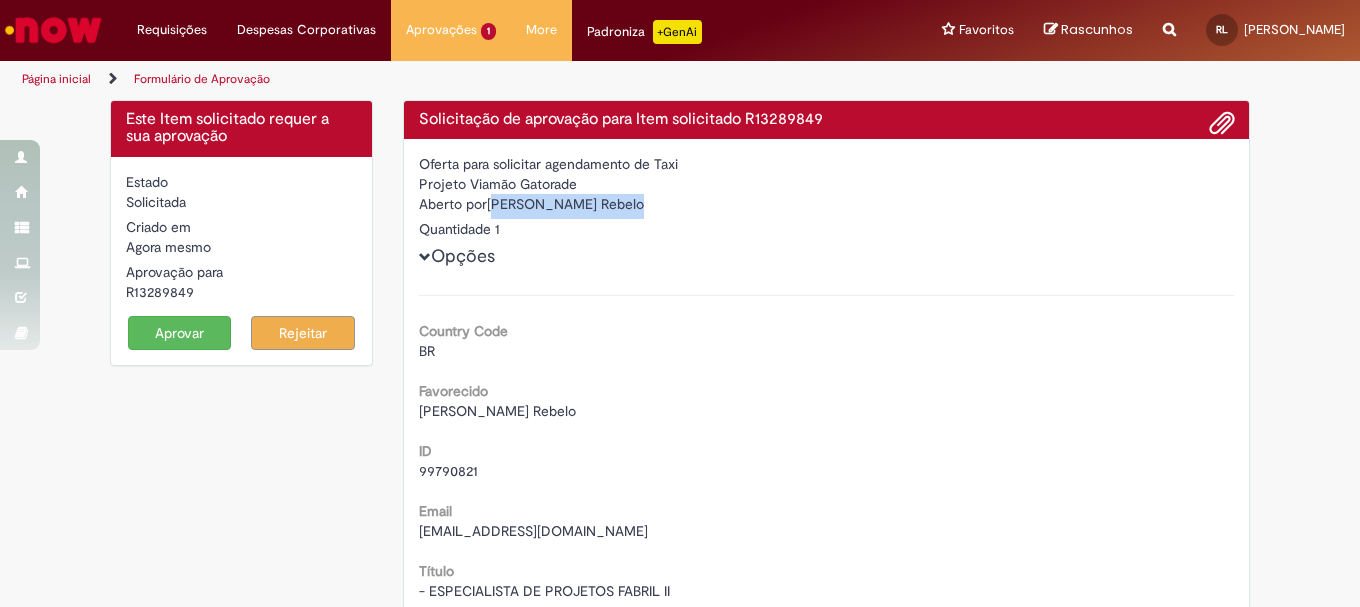 drag, startPoint x: 495, startPoint y: 207, endPoint x: 578, endPoint y: 201, distance: 83.21658 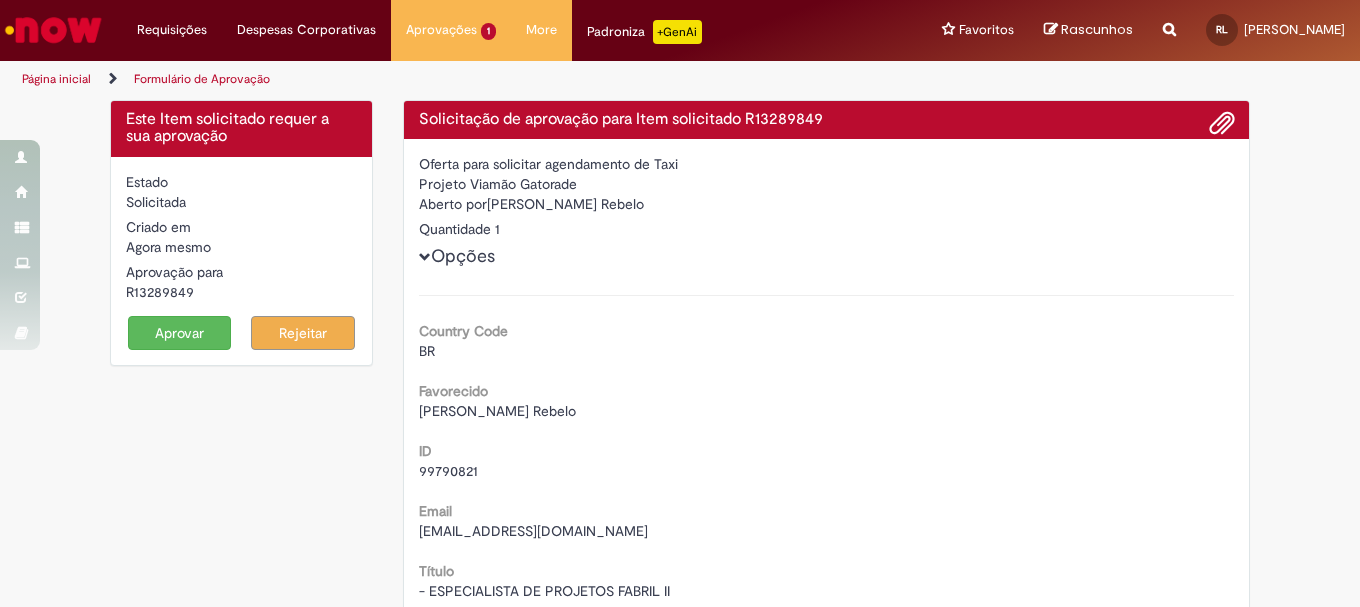 click on "Solicitação de aprovação para Item solicitado R13289849" at bounding box center [827, 120] 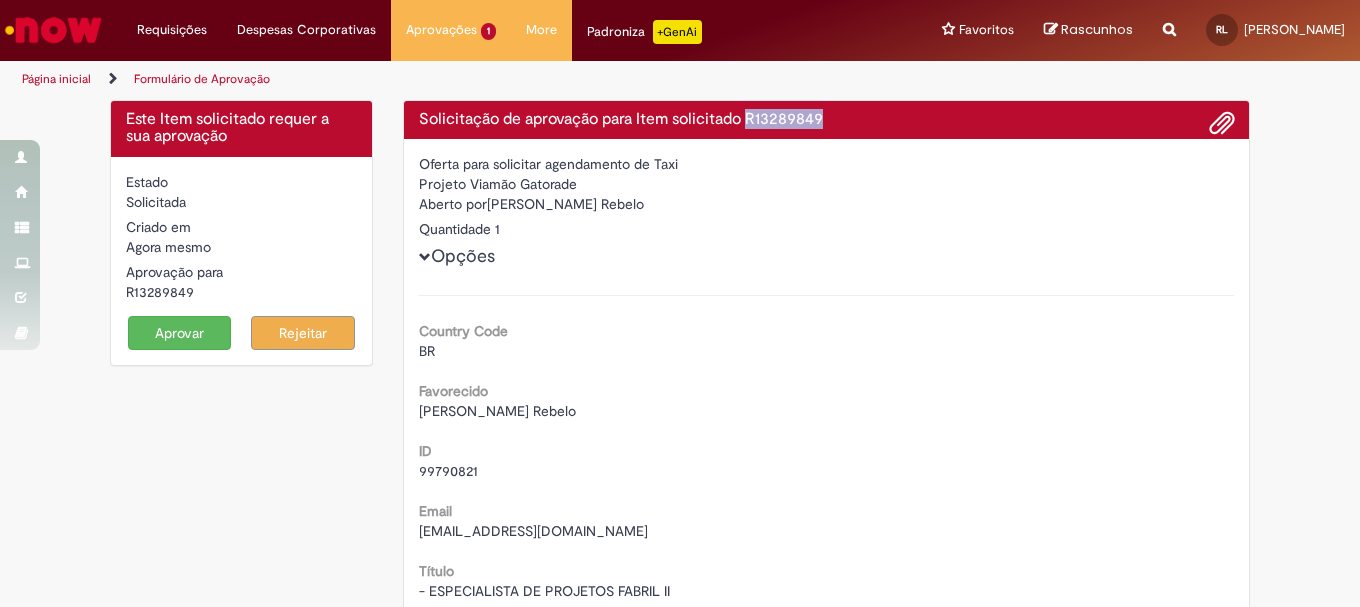 click on "Solicitação de aprovação para Item solicitado R13289849" at bounding box center [827, 120] 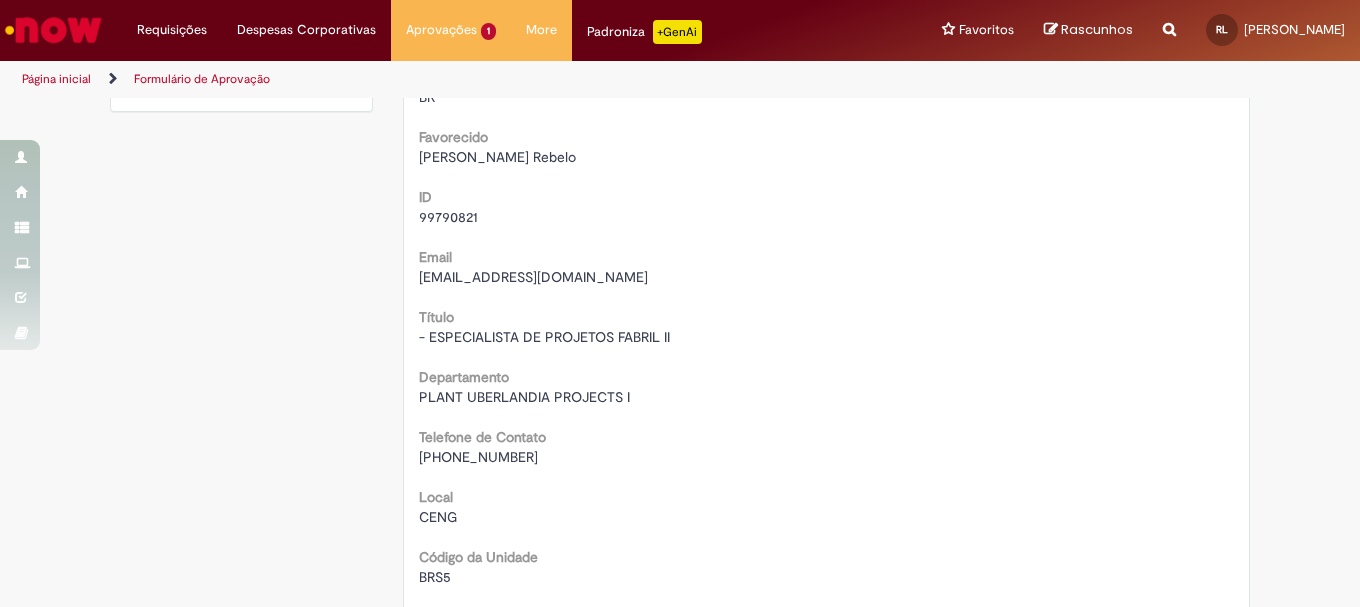 scroll, scrollTop: 300, scrollLeft: 0, axis: vertical 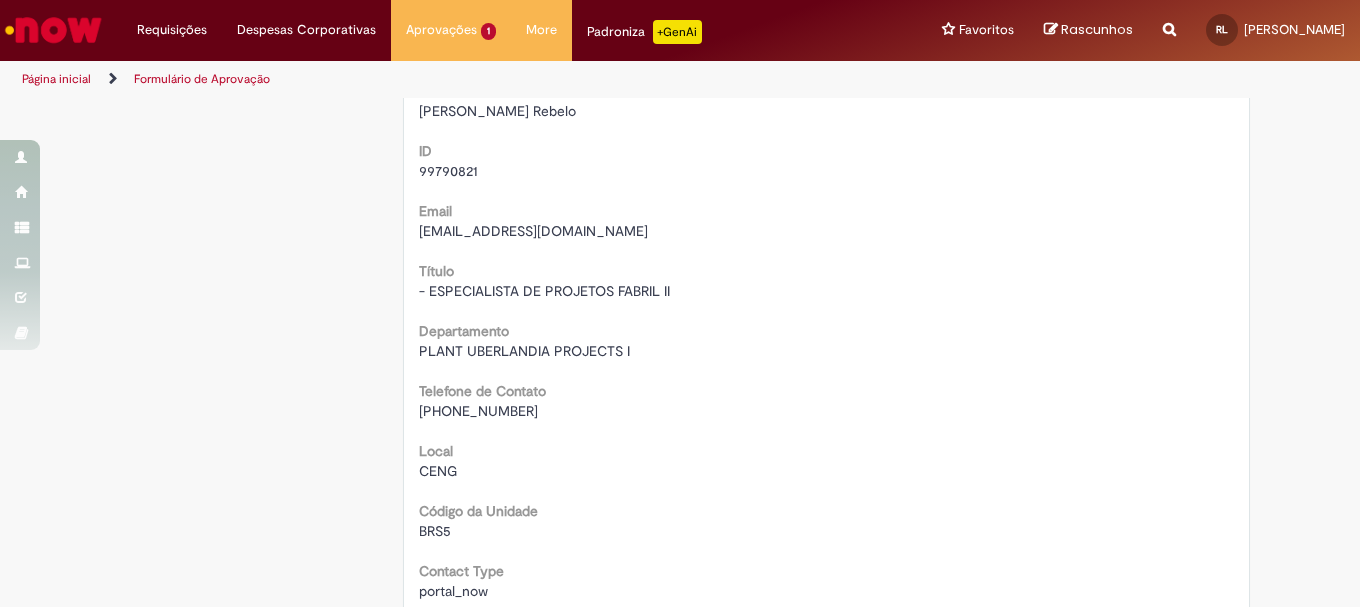 click on "PLANT UBERLANDIA PROJECTS I" at bounding box center (524, 351) 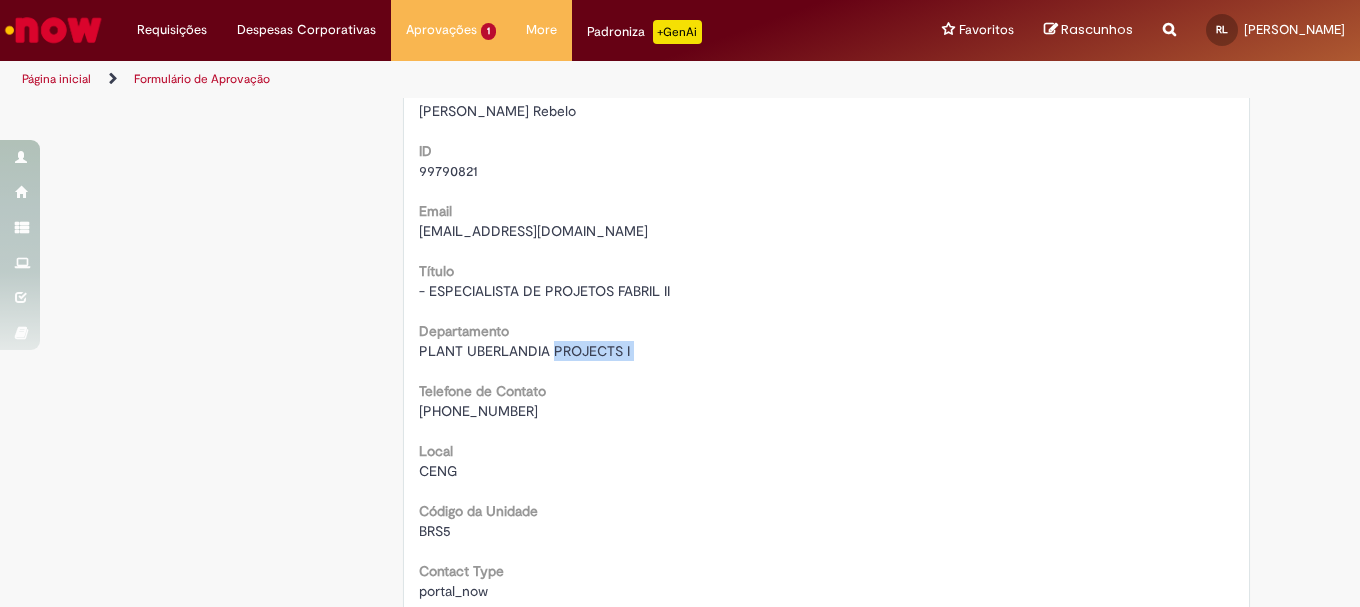 drag, startPoint x: 591, startPoint y: 346, endPoint x: 622, endPoint y: 343, distance: 31.144823 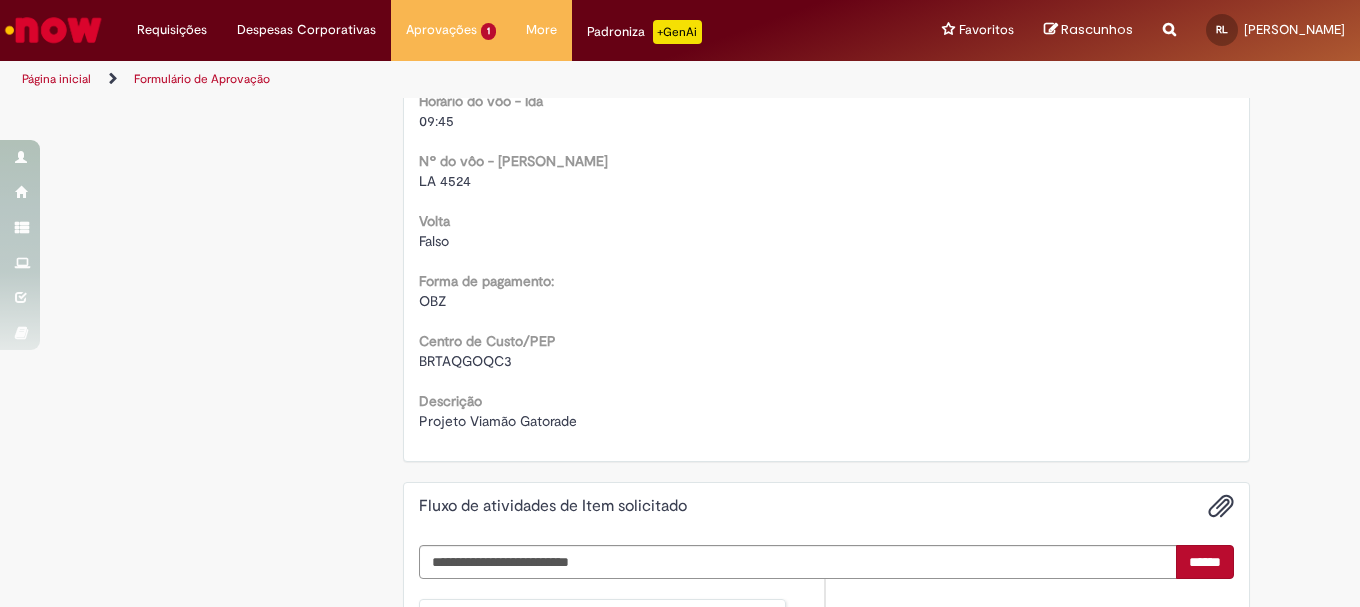 scroll, scrollTop: 1598, scrollLeft: 0, axis: vertical 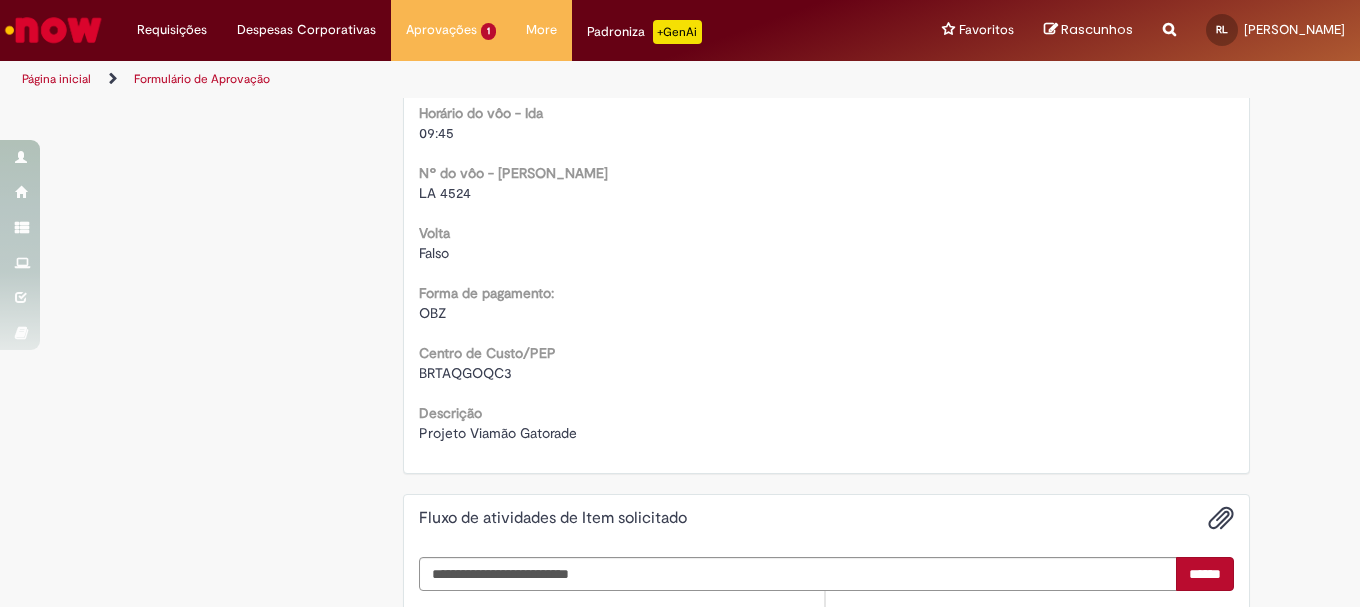 click on "BRTAQGOQC3" at bounding box center (465, 373) 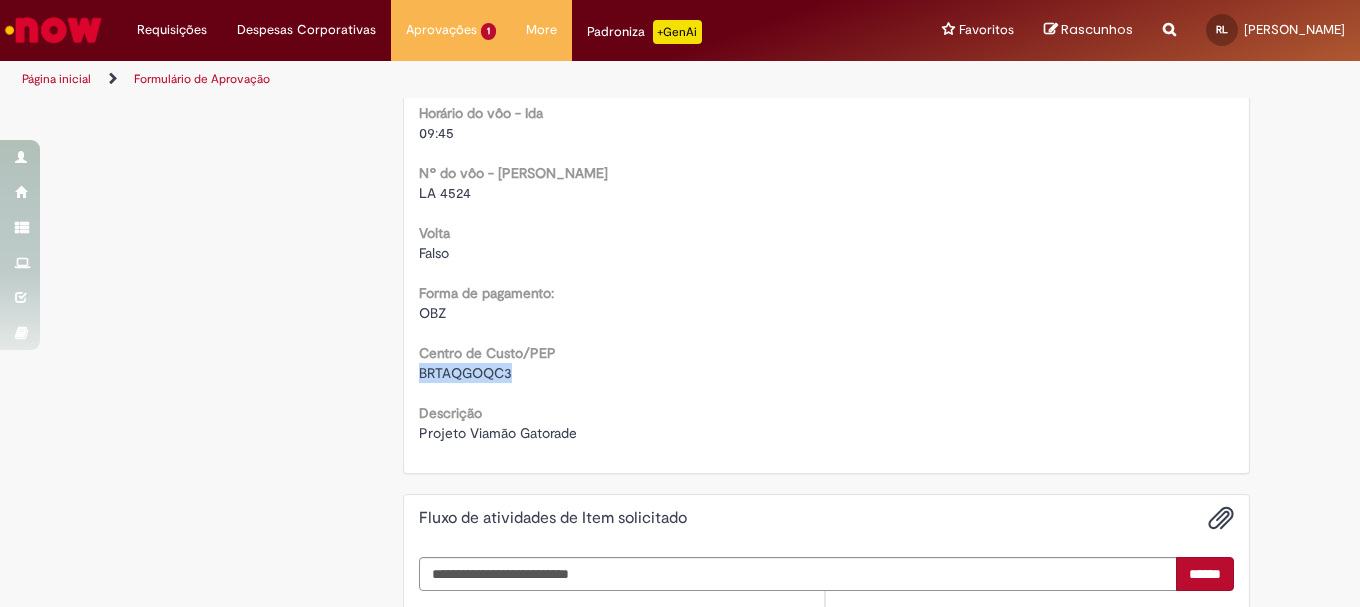 click on "BRTAQGOQC3" at bounding box center [465, 373] 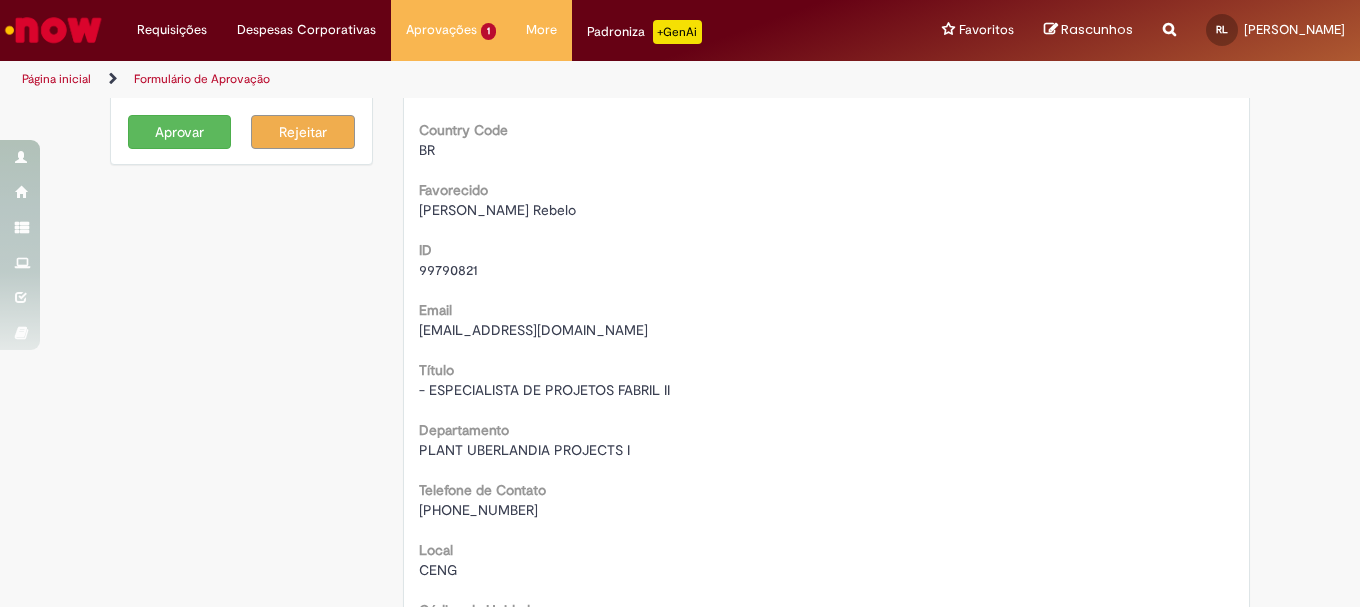 scroll, scrollTop: 0, scrollLeft: 0, axis: both 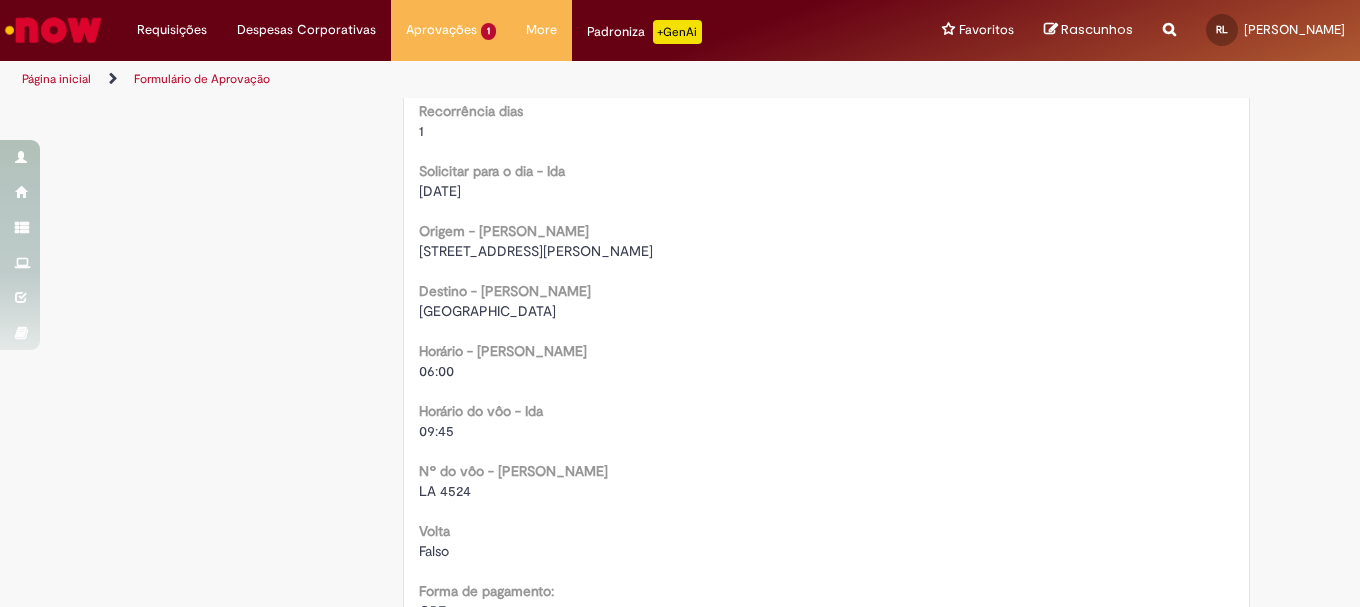 click on "LA 4524" at bounding box center (445, 491) 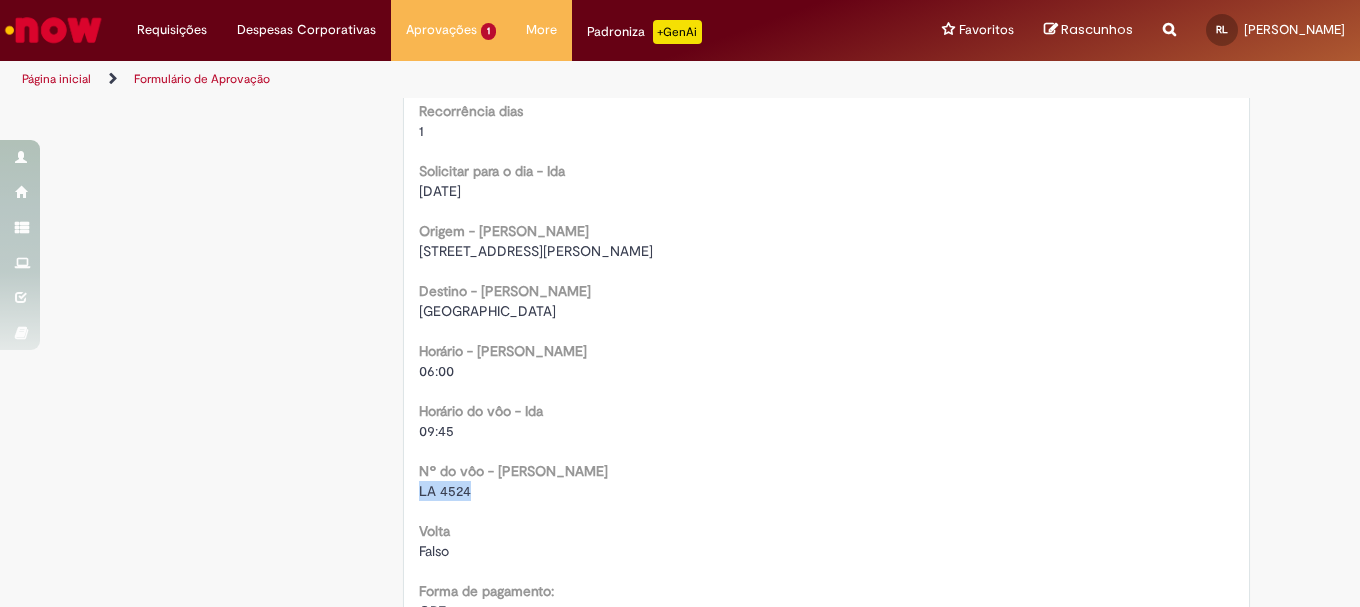 drag, startPoint x: 415, startPoint y: 492, endPoint x: 438, endPoint y: 491, distance: 23.021729 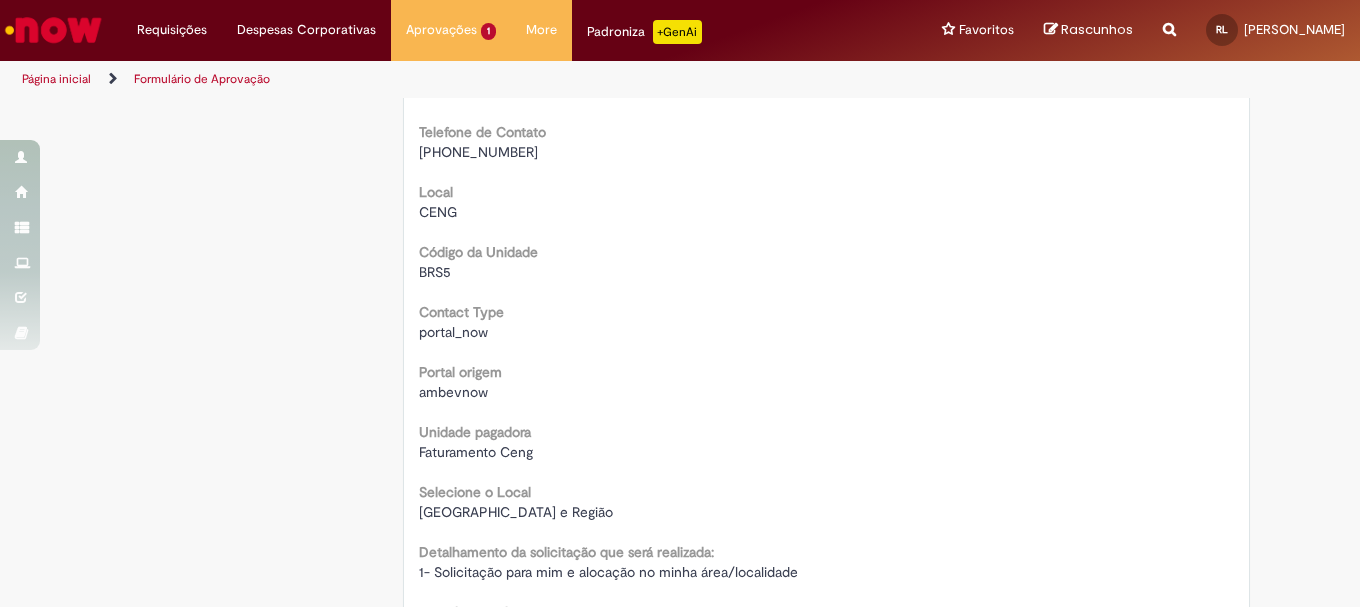 scroll, scrollTop: 500, scrollLeft: 0, axis: vertical 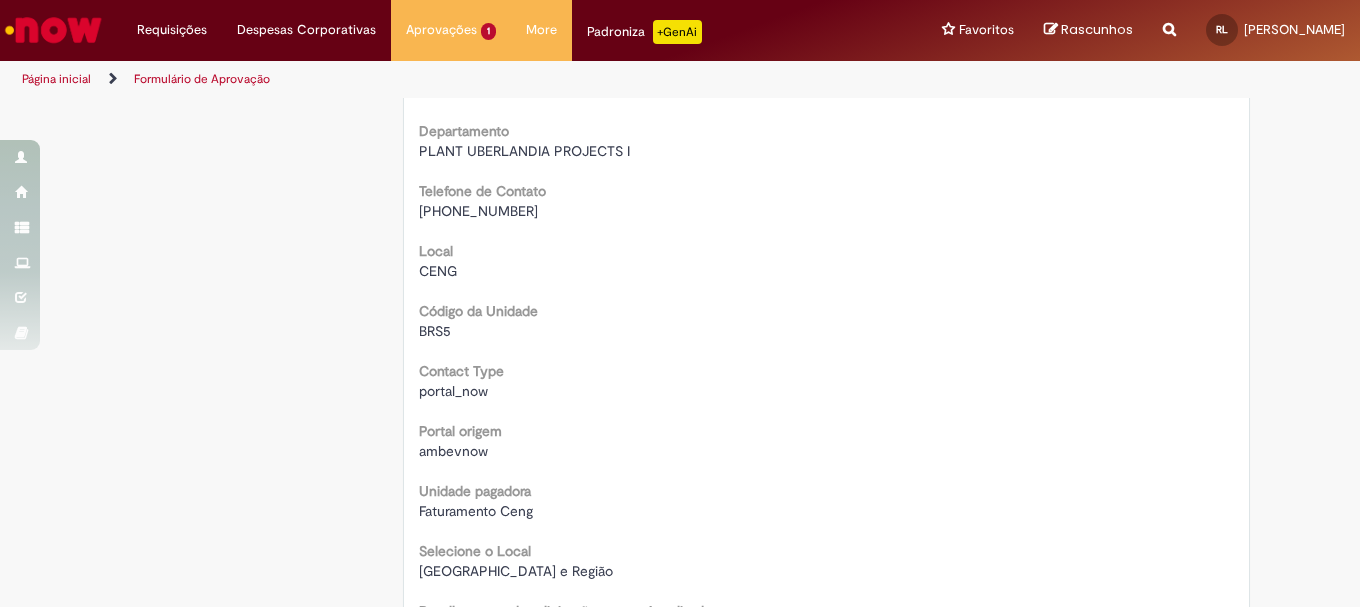 drag, startPoint x: 444, startPoint y: 213, endPoint x: 646, endPoint y: 213, distance: 202 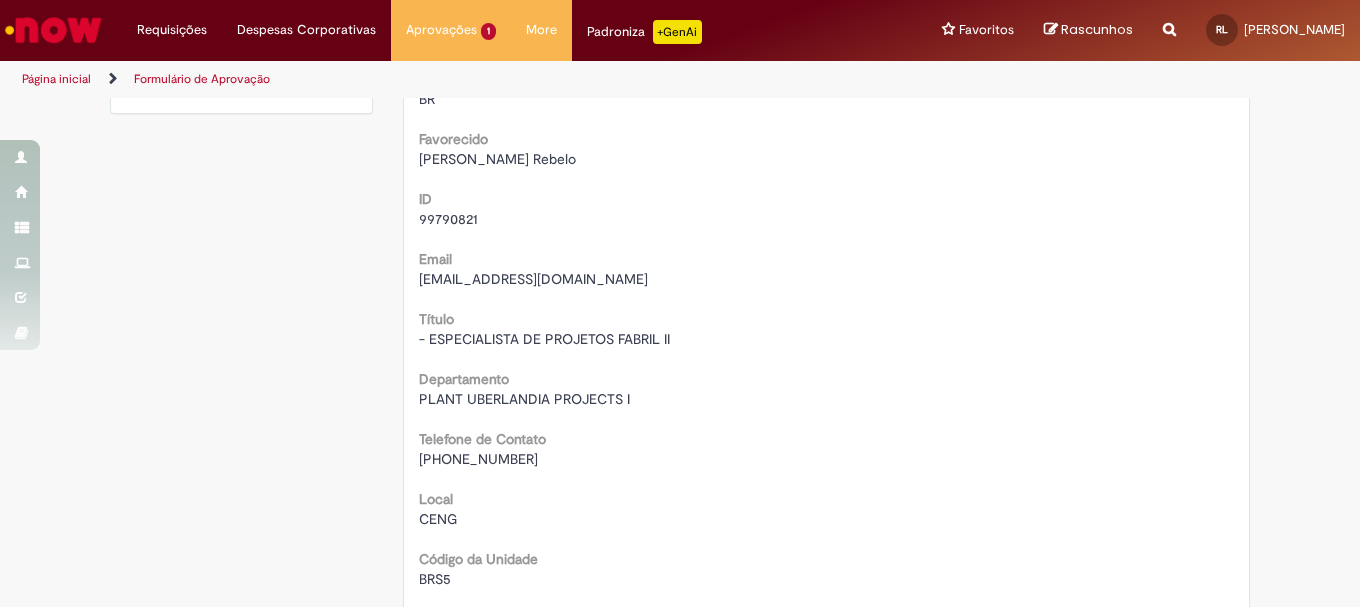 scroll, scrollTop: 300, scrollLeft: 0, axis: vertical 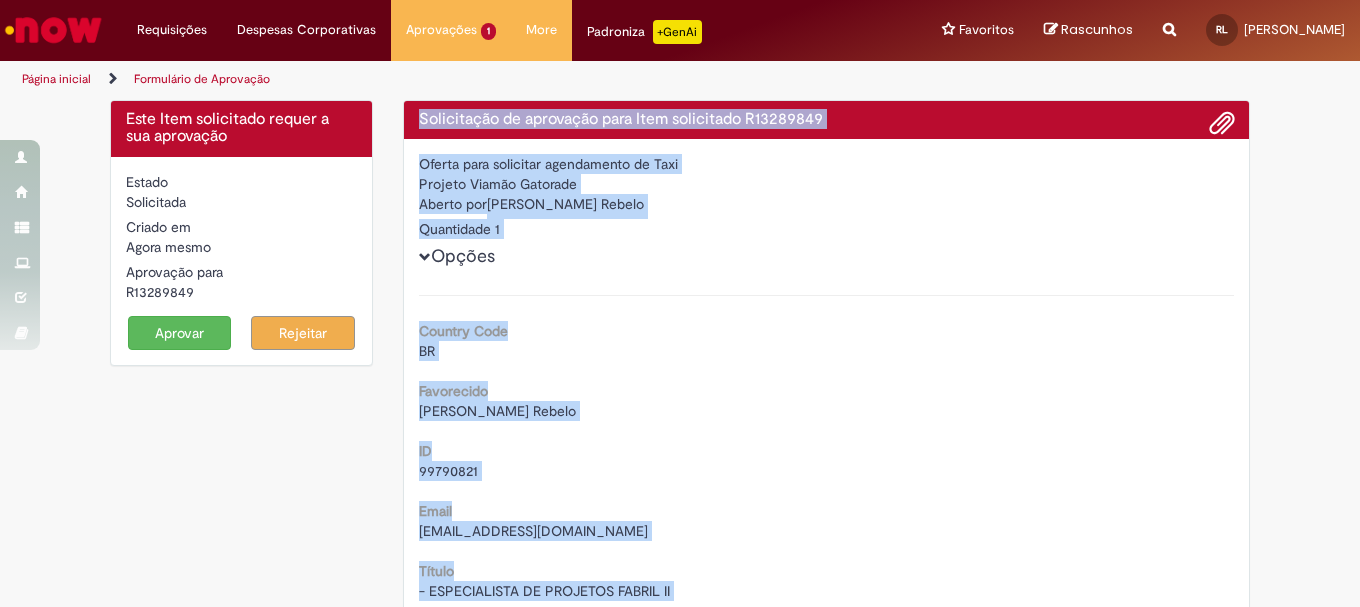 drag, startPoint x: 581, startPoint y: 433, endPoint x: 411, endPoint y: 132, distance: 345.68918 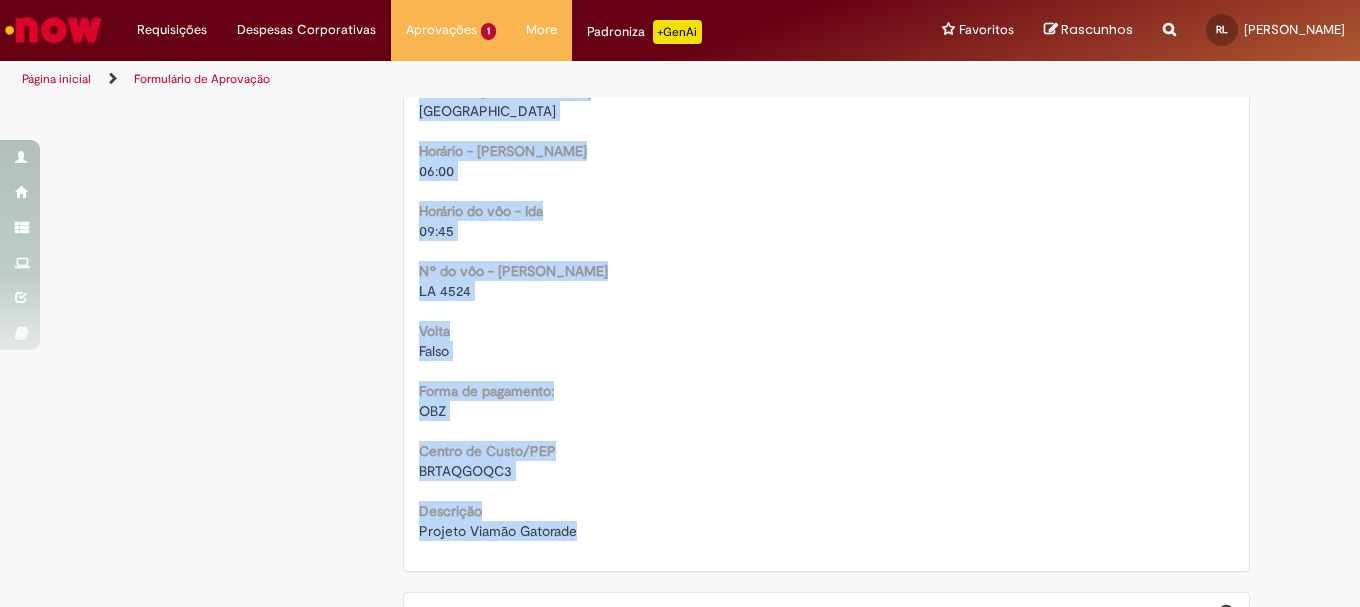 scroll, scrollTop: 1300, scrollLeft: 0, axis: vertical 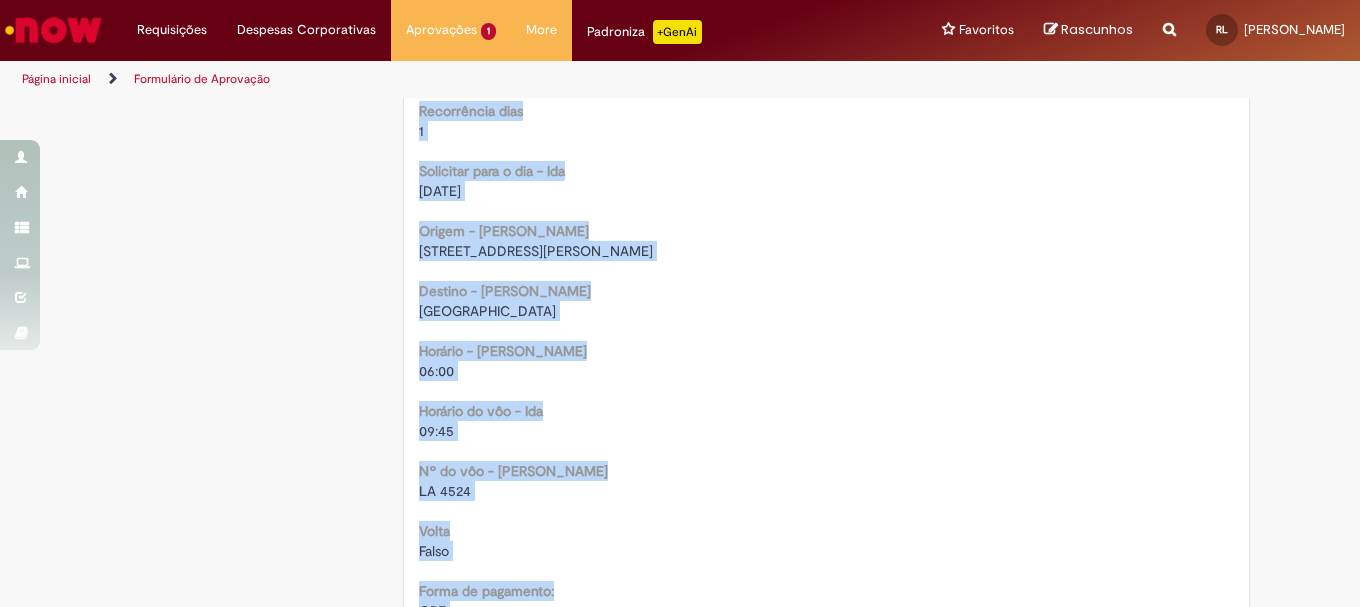 click on "Aeroporto Guarulhos" at bounding box center (827, 311) 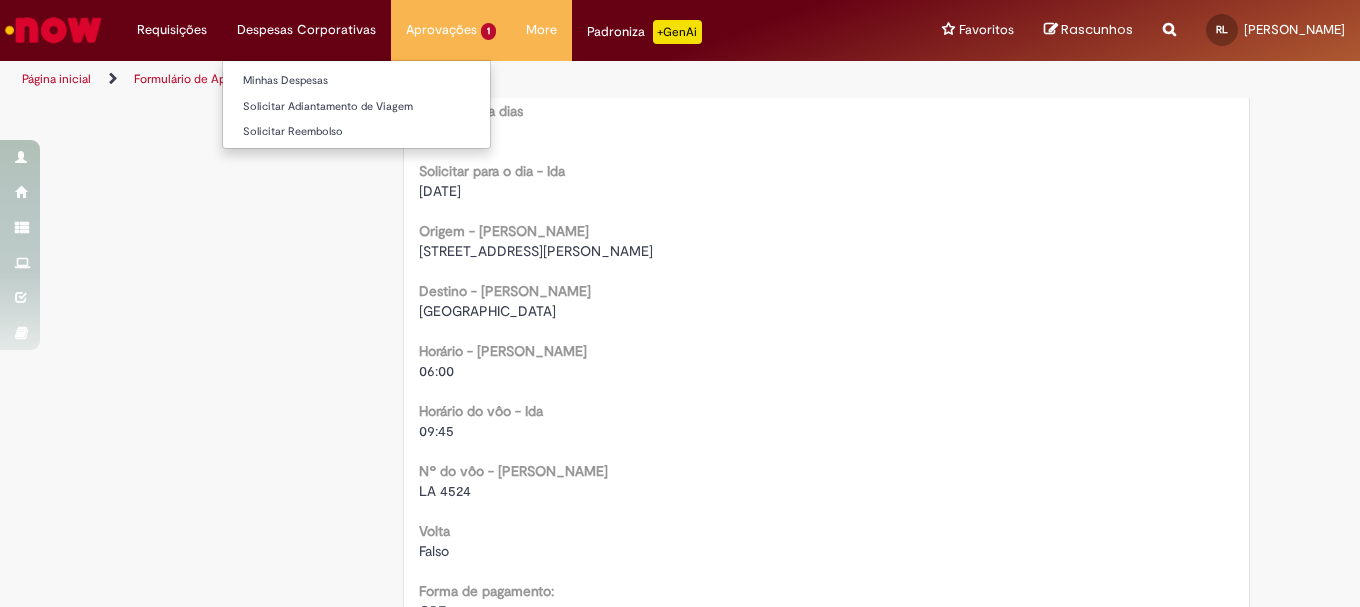 scroll, scrollTop: 0, scrollLeft: 0, axis: both 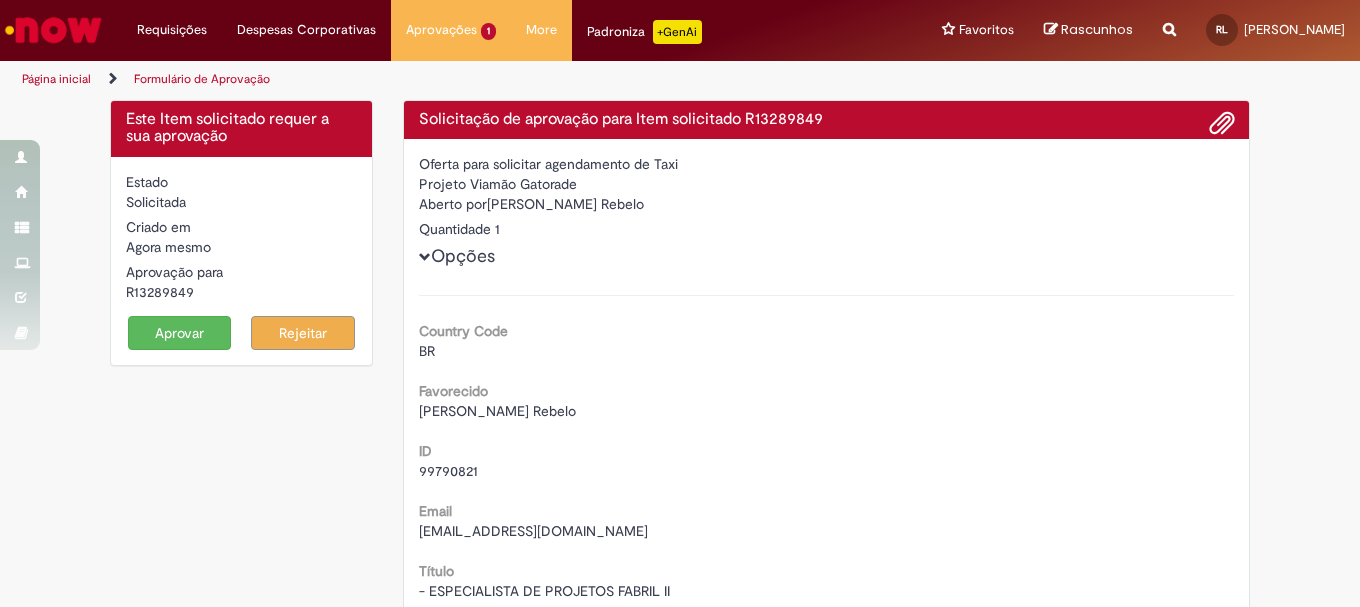 click on "Aprovar" at bounding box center [180, 333] 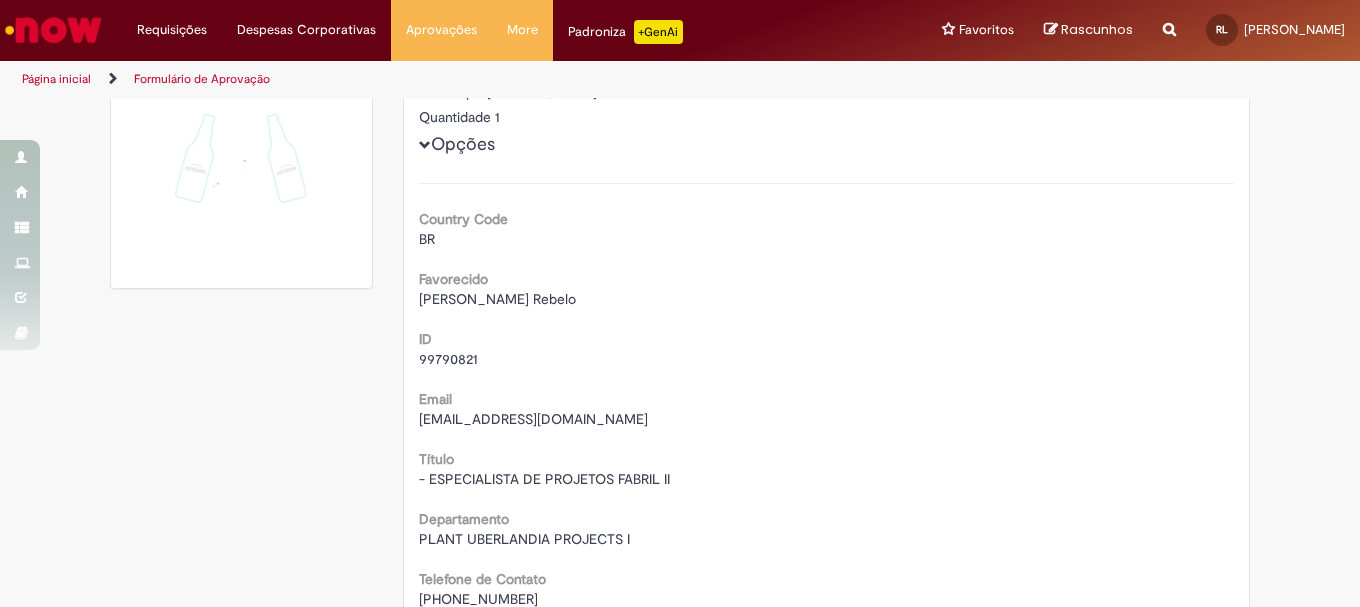 scroll, scrollTop: 0, scrollLeft: 0, axis: both 